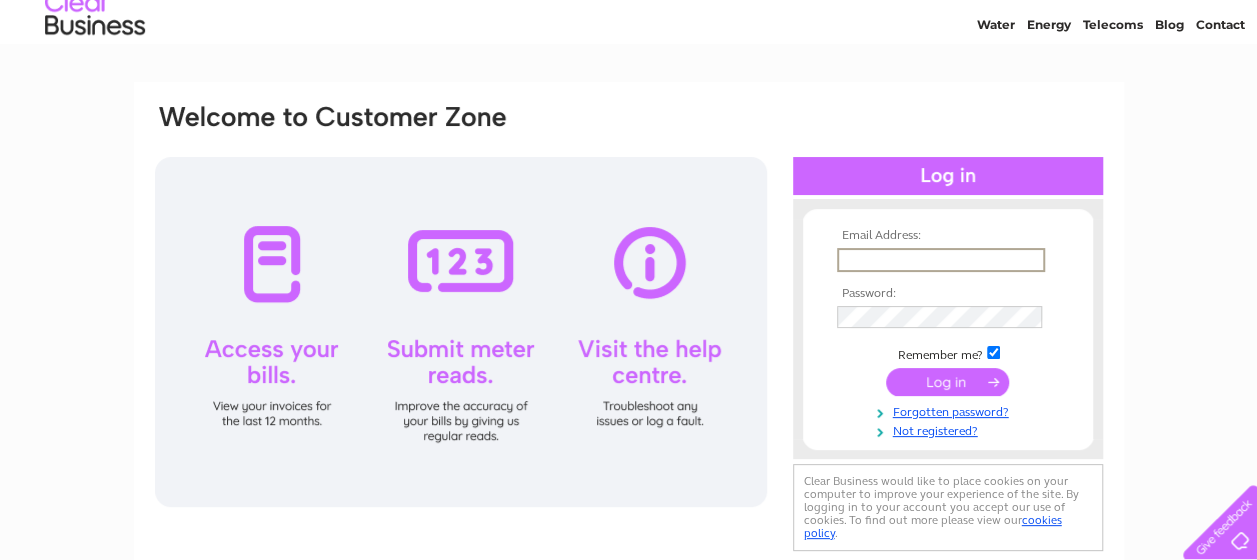 scroll, scrollTop: 100, scrollLeft: 0, axis: vertical 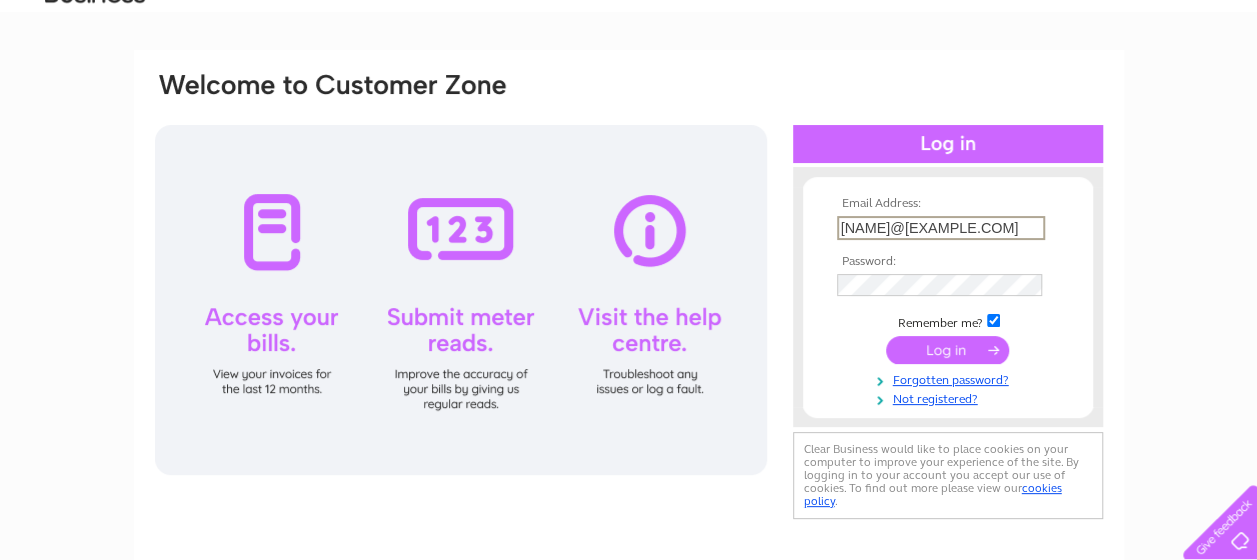 type on "[NAME]@[EXAMPLE.COM]" 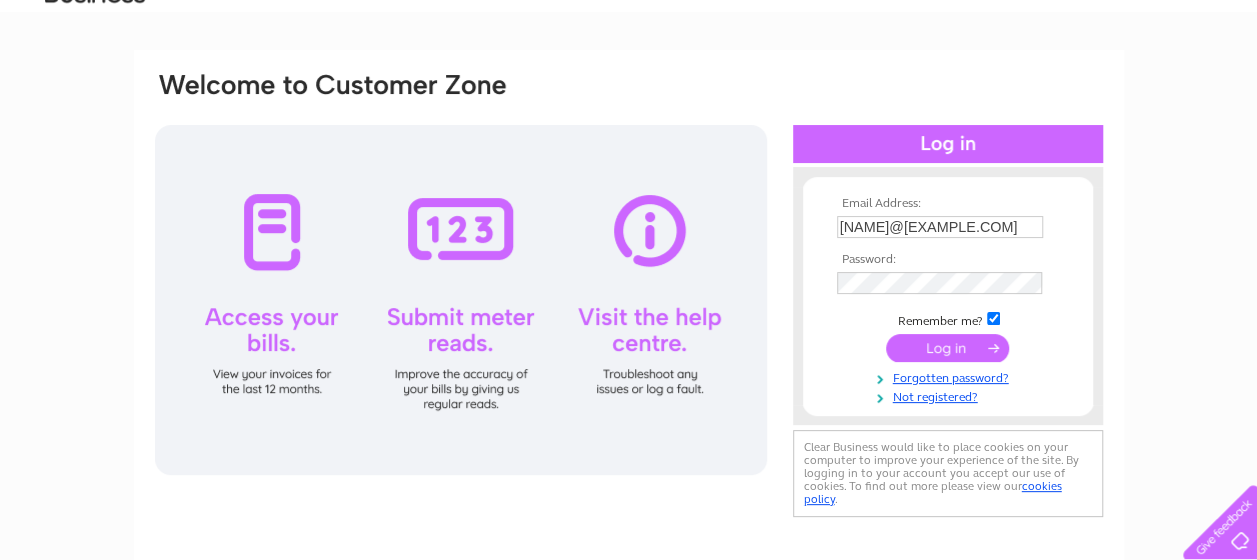 click at bounding box center [947, 348] 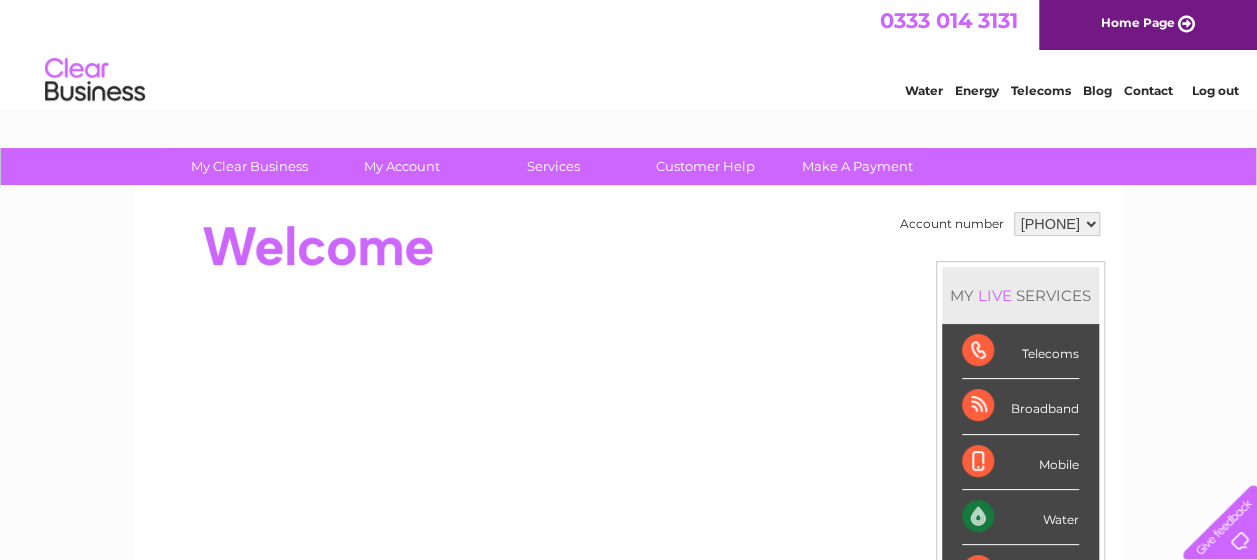 scroll, scrollTop: 0, scrollLeft: 0, axis: both 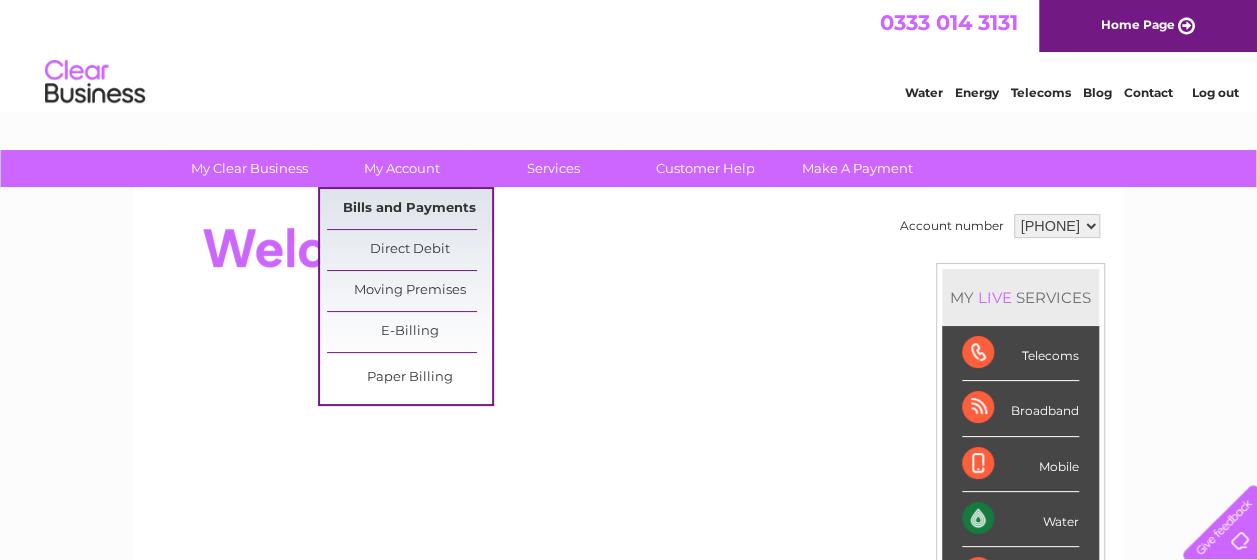 click on "Bills and Payments" at bounding box center (409, 209) 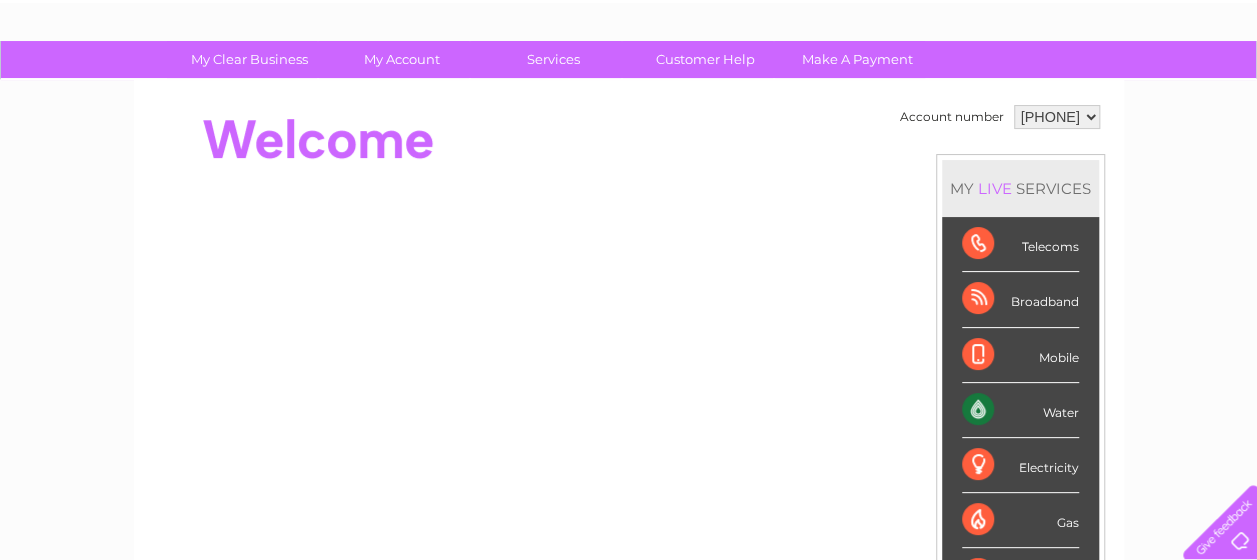 scroll, scrollTop: 0, scrollLeft: 0, axis: both 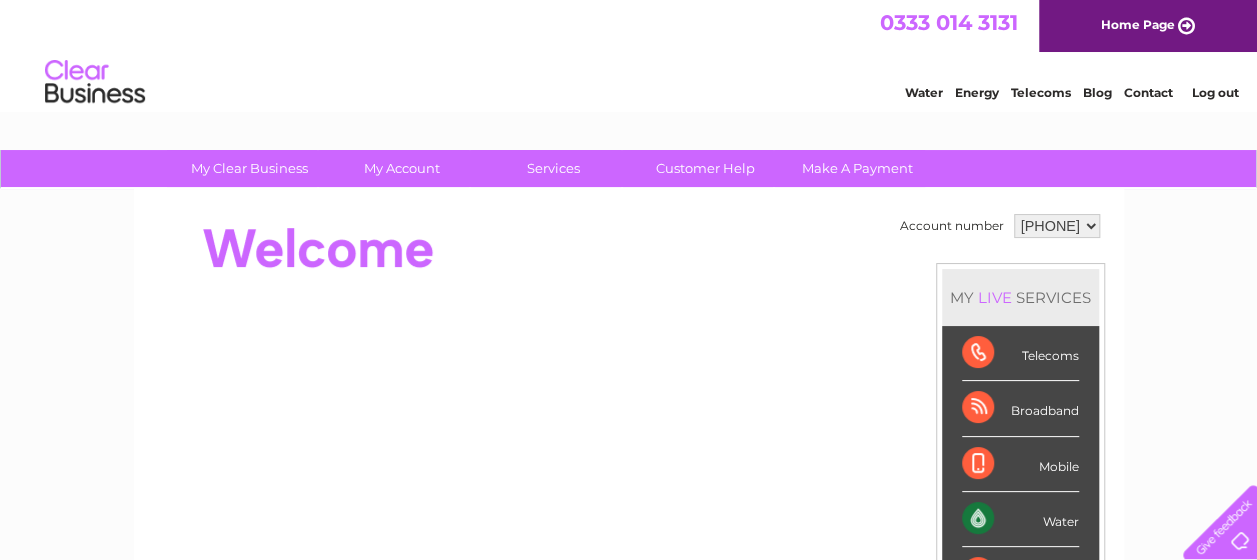 click on "Water" at bounding box center (924, 92) 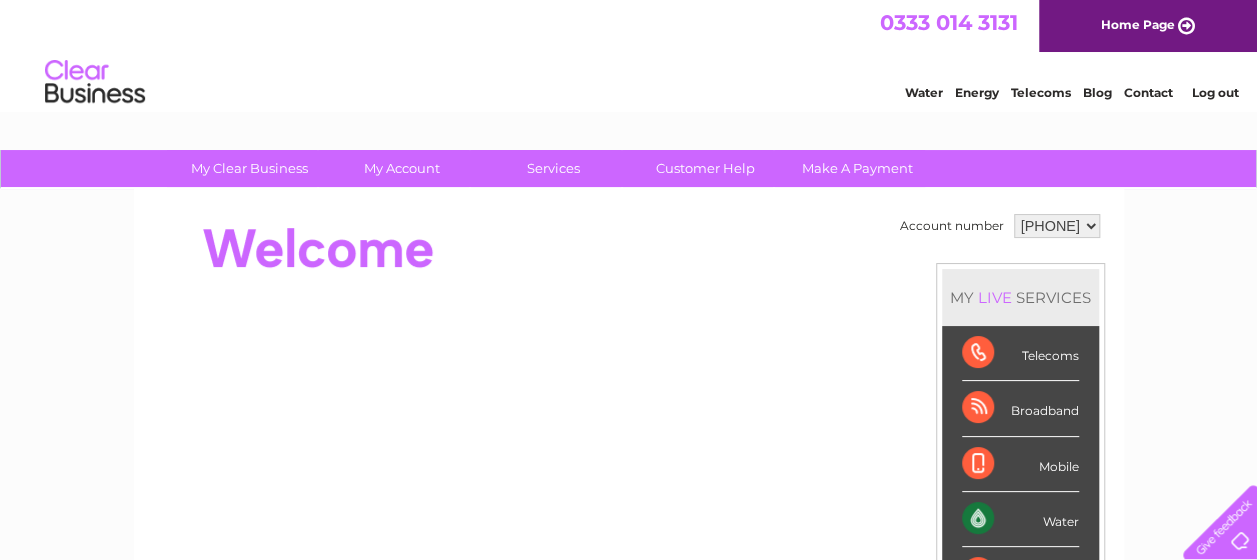 scroll, scrollTop: 0, scrollLeft: 0, axis: both 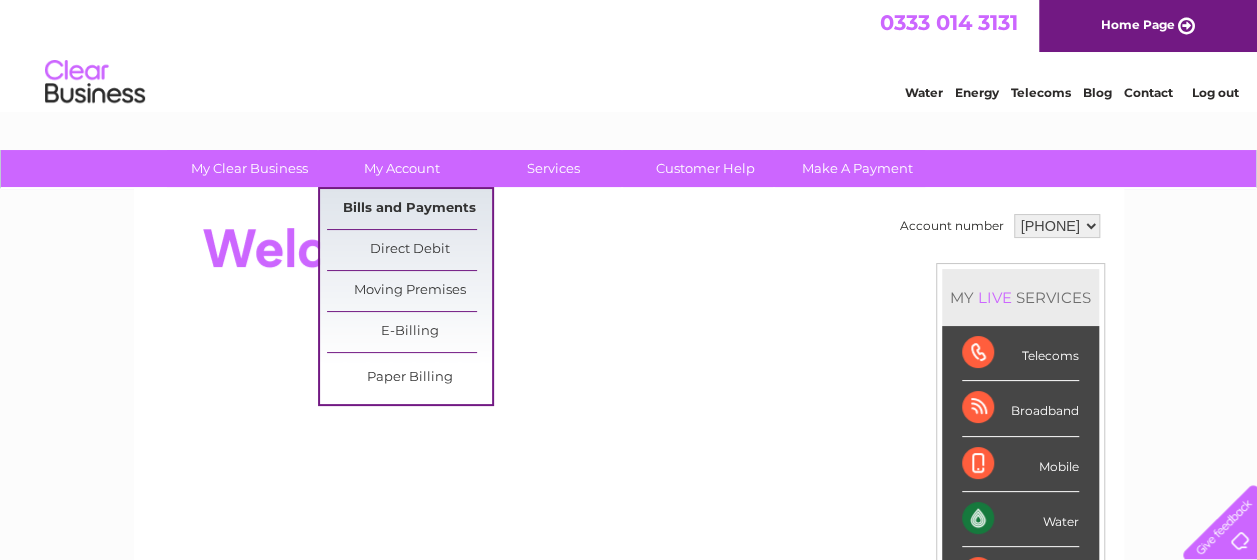 click on "Bills and Payments" at bounding box center [409, 209] 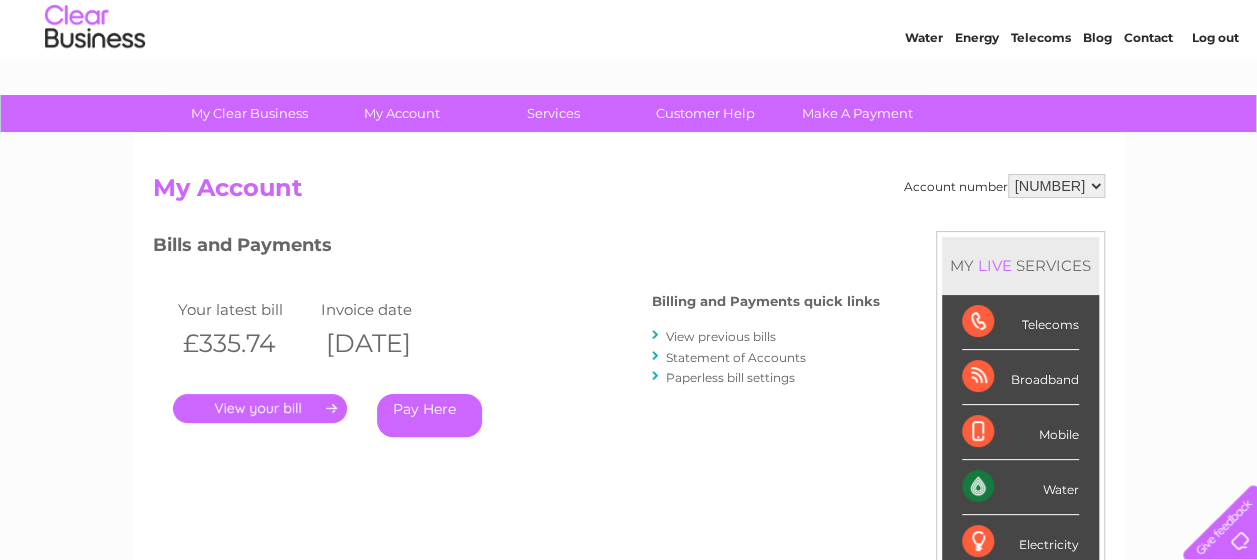 scroll, scrollTop: 100, scrollLeft: 0, axis: vertical 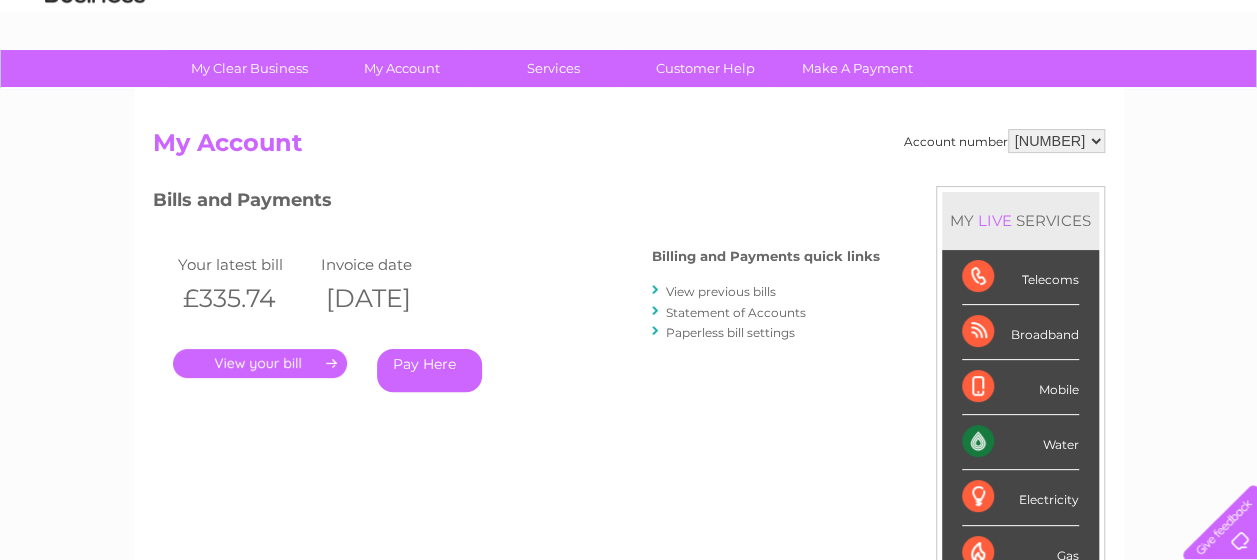 click on "Pay Here" at bounding box center (429, 370) 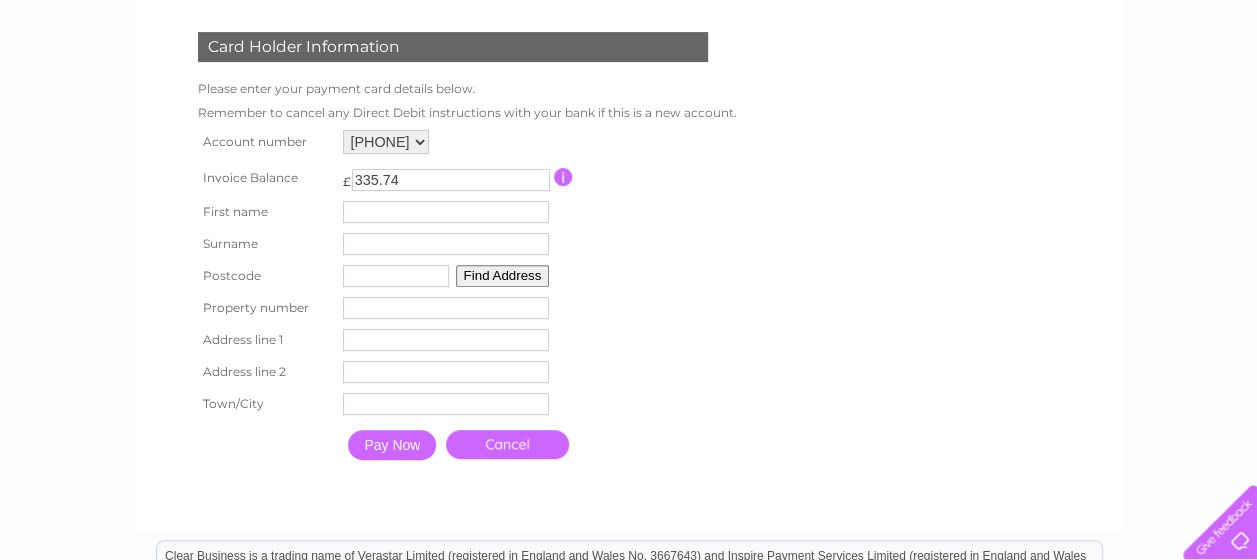scroll, scrollTop: 300, scrollLeft: 0, axis: vertical 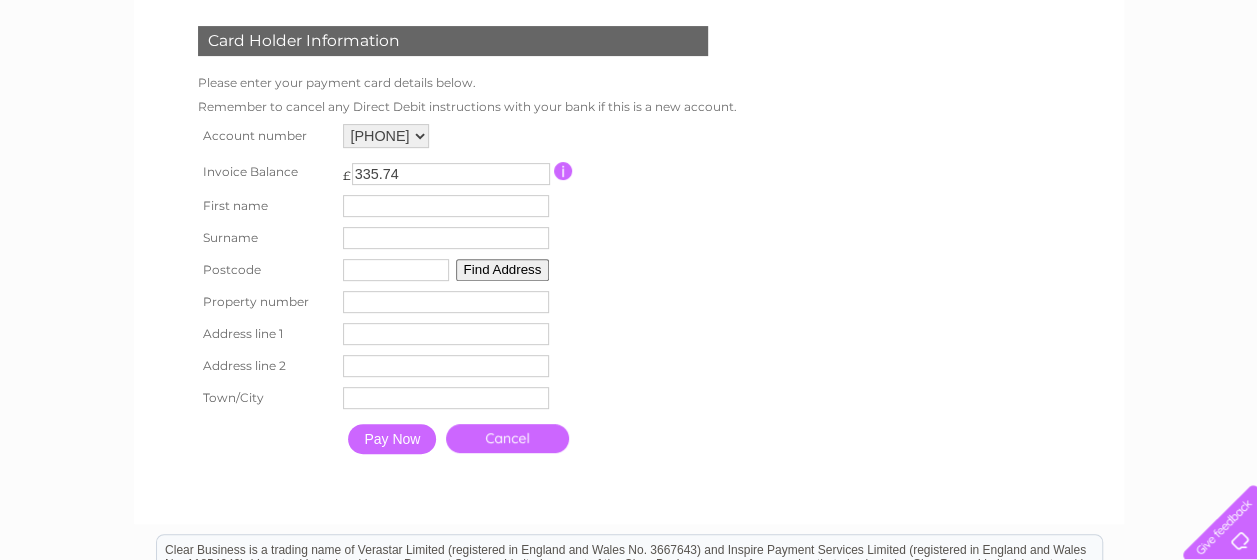 click at bounding box center (446, 206) 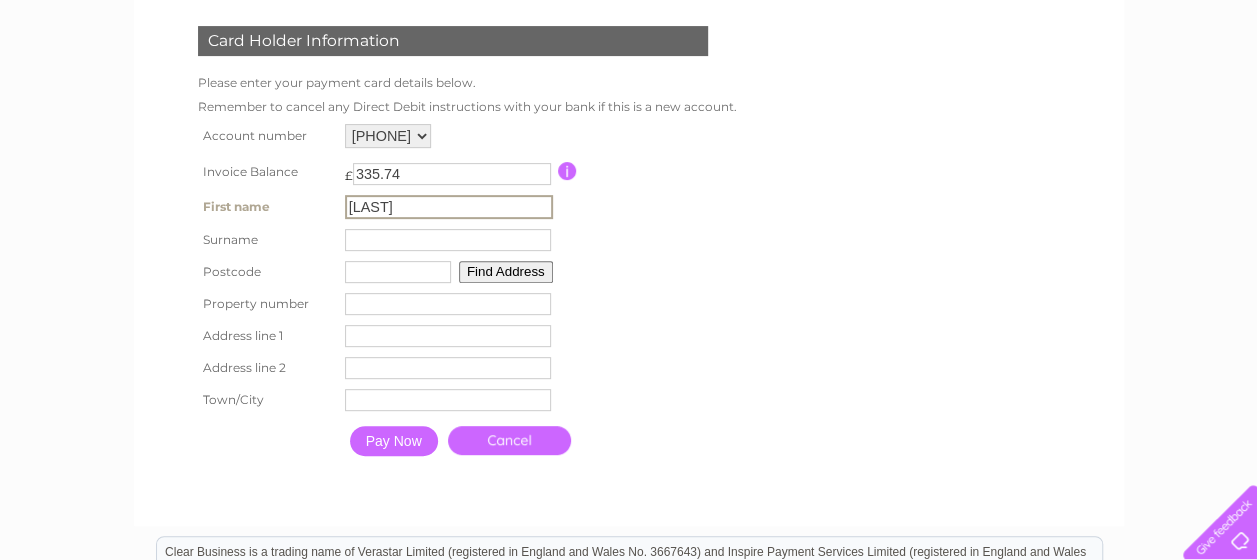 type on "[LAST]" 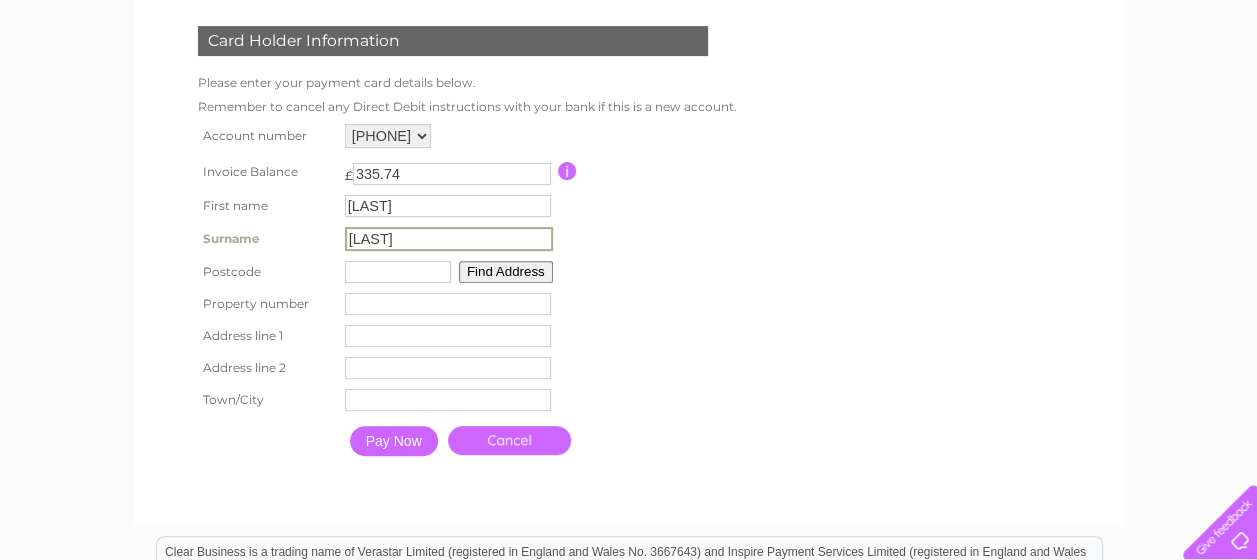 type on "Rahman" 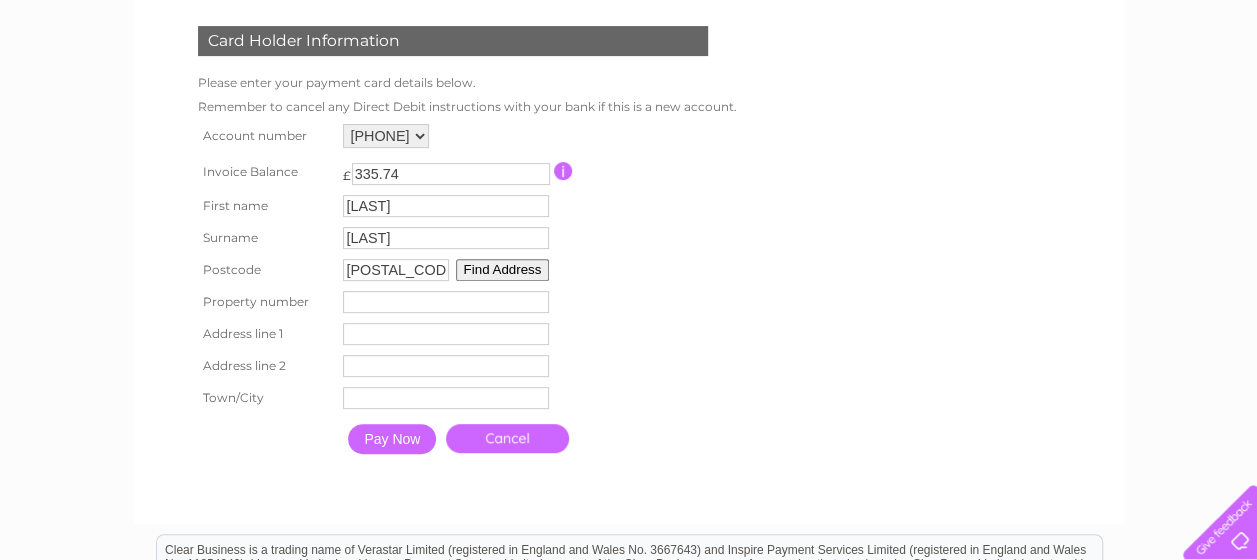 type on "bb4 7th" 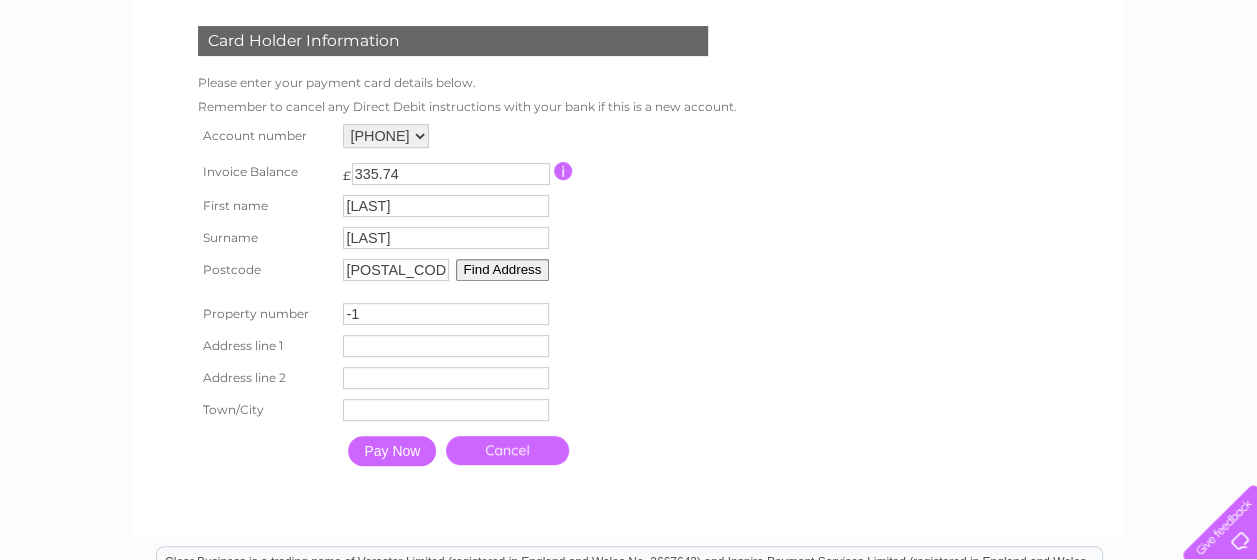 click on "-1" at bounding box center [446, 314] 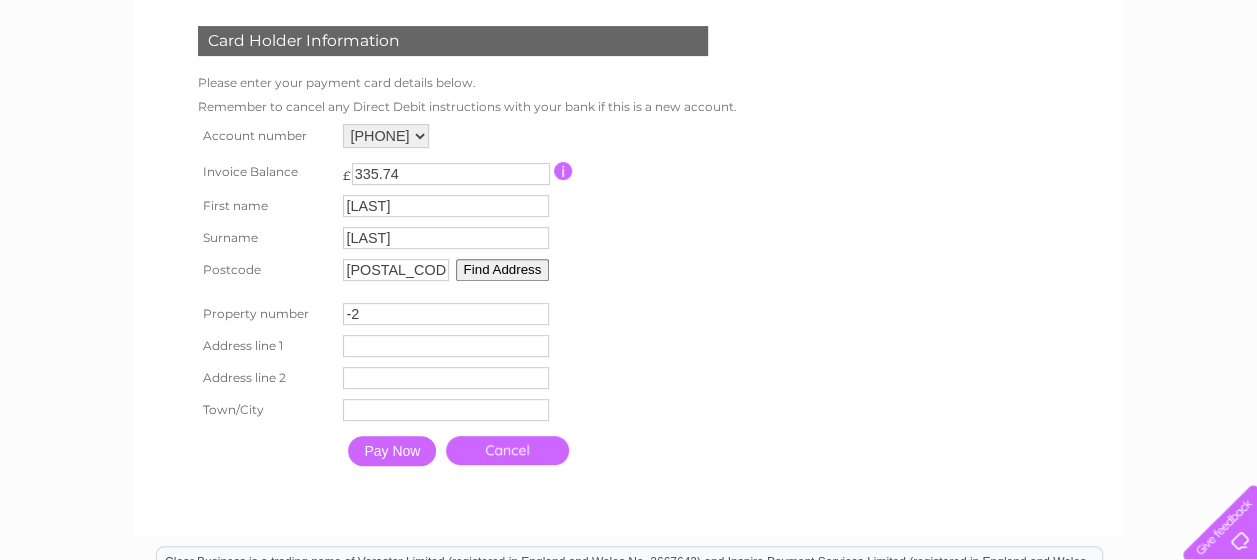 click on "-2" at bounding box center (446, 314) 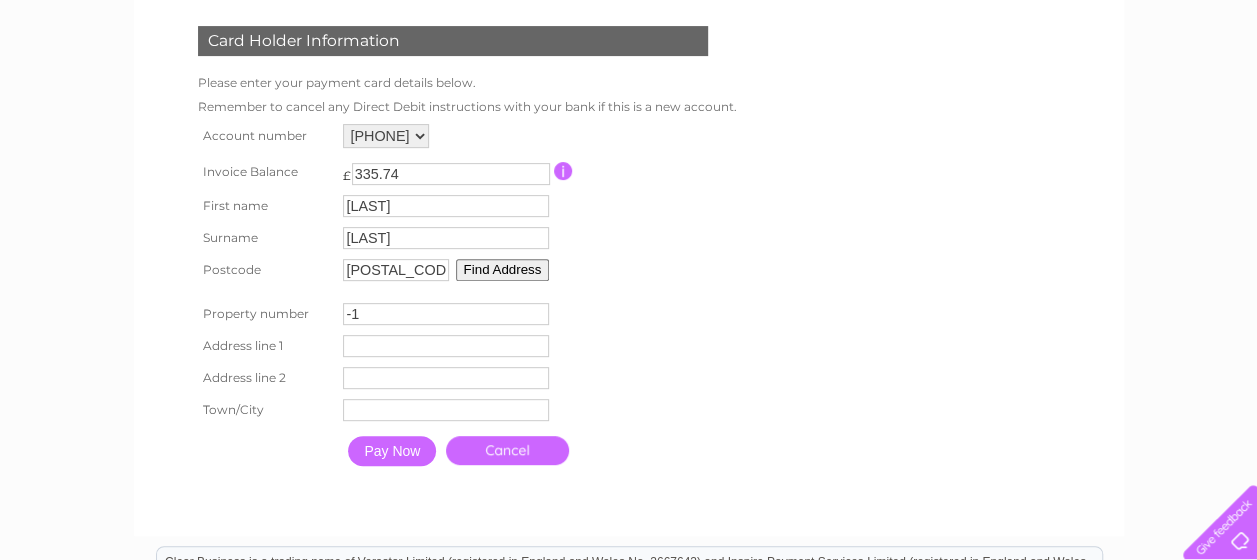 click on "-1" at bounding box center [446, 314] 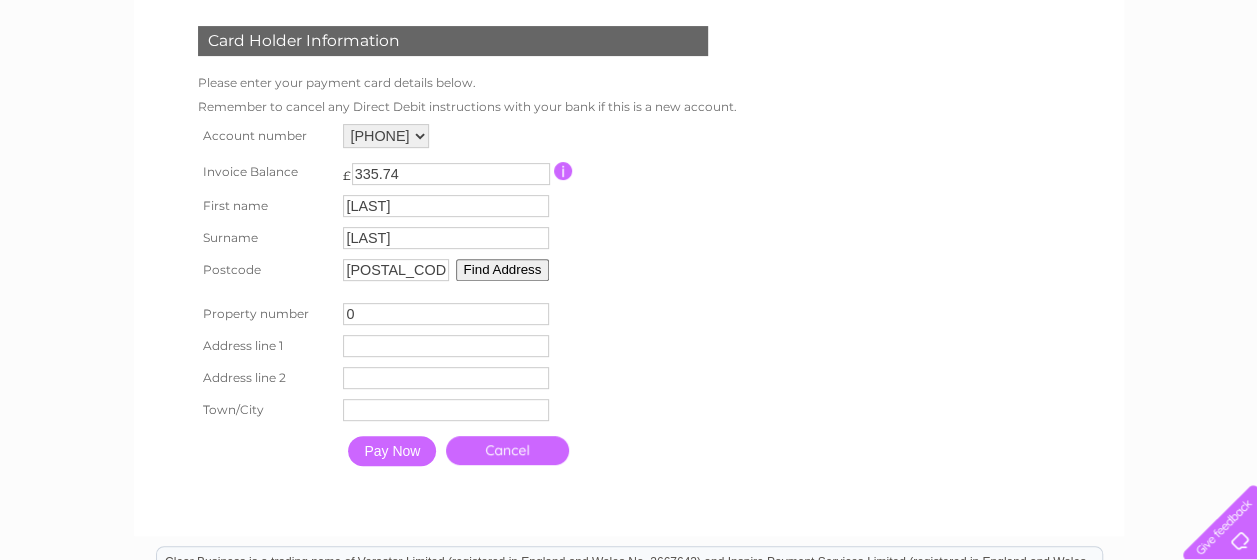 click on "0" at bounding box center (446, 314) 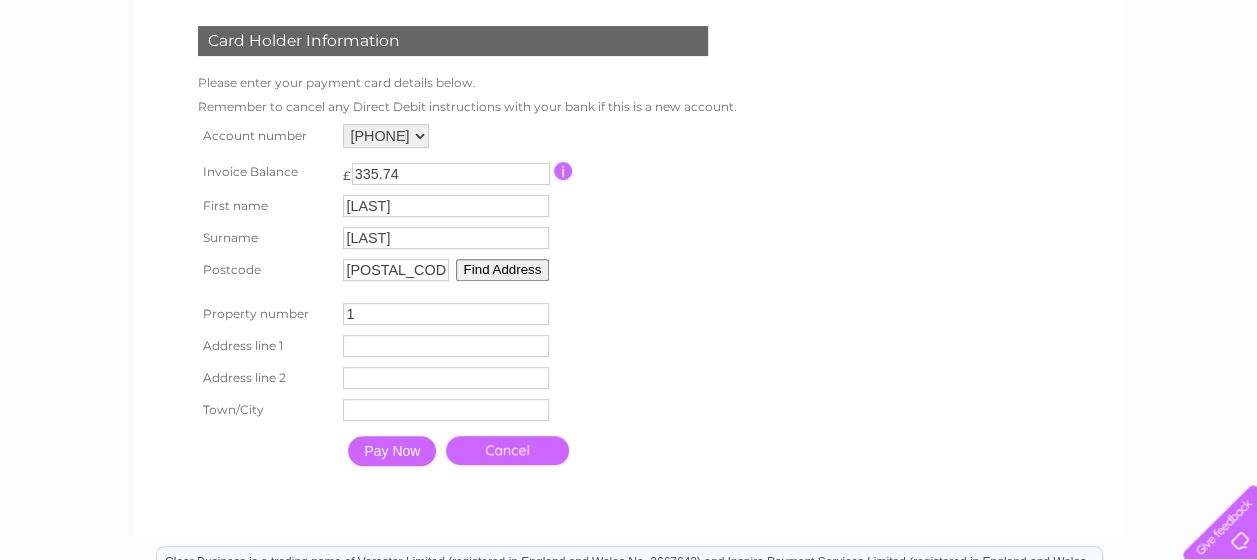 type on "1" 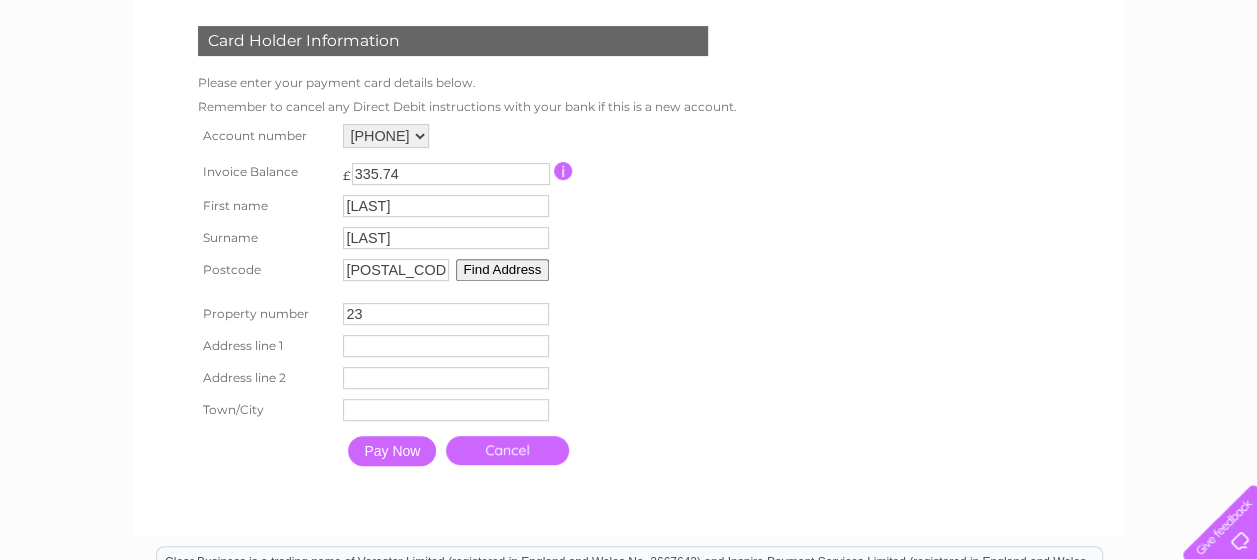 type on "23" 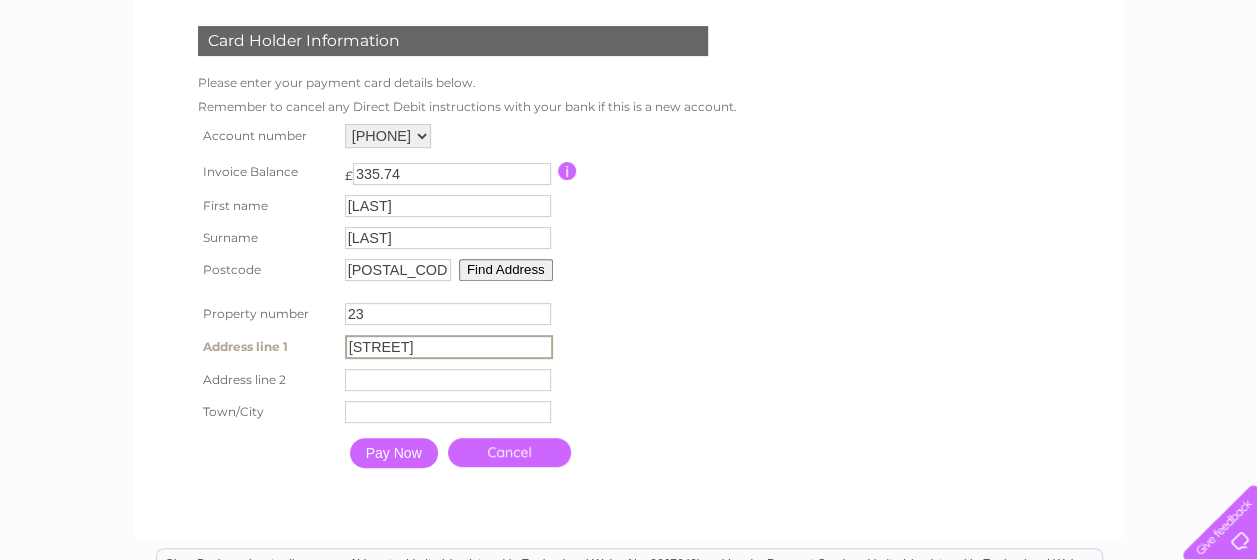 type on "Dobbin Close" 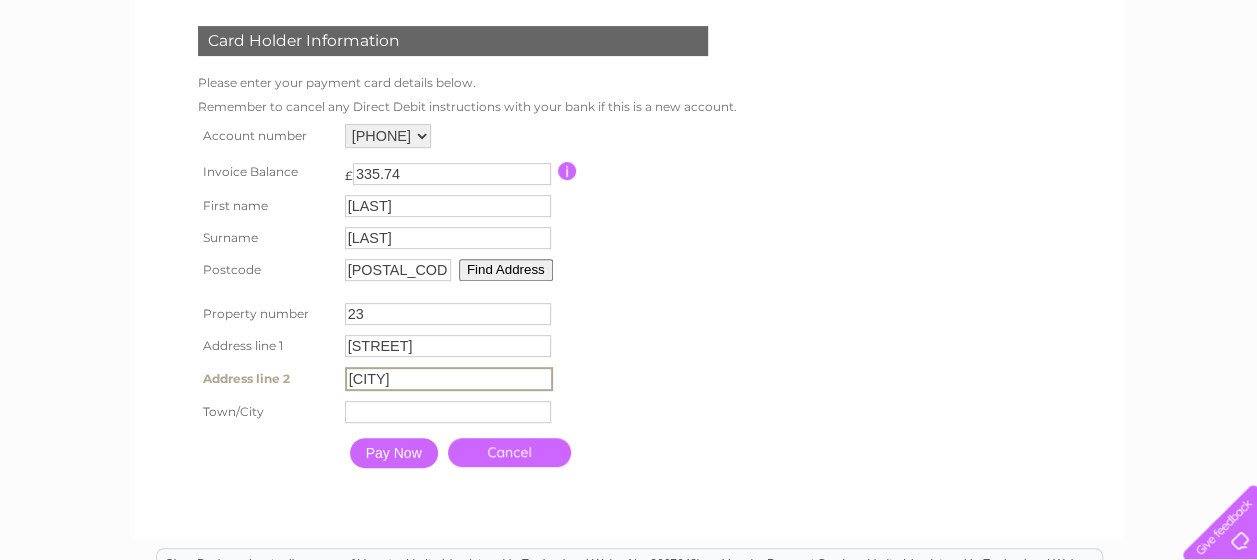 type on "[CITY]" 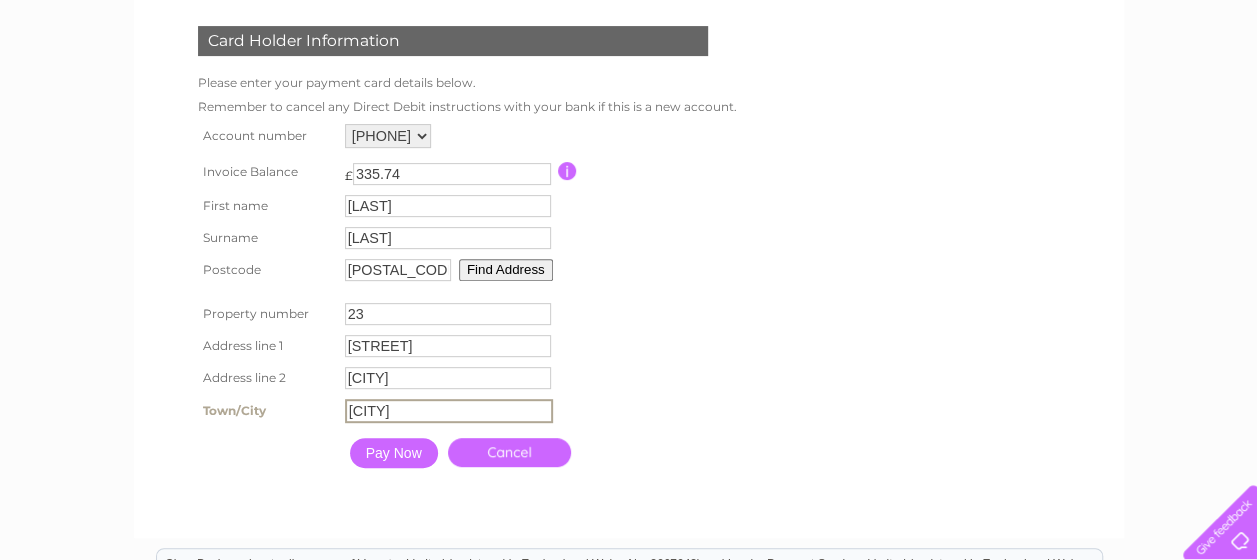 type on "[CITY]" 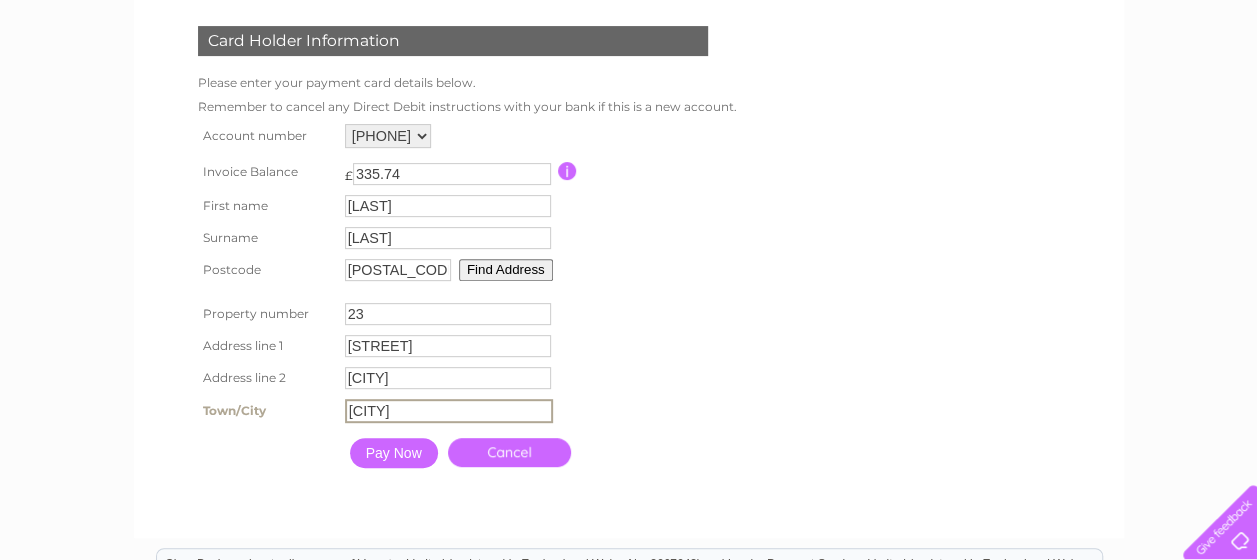 click on "Pay Now" at bounding box center [394, 453] 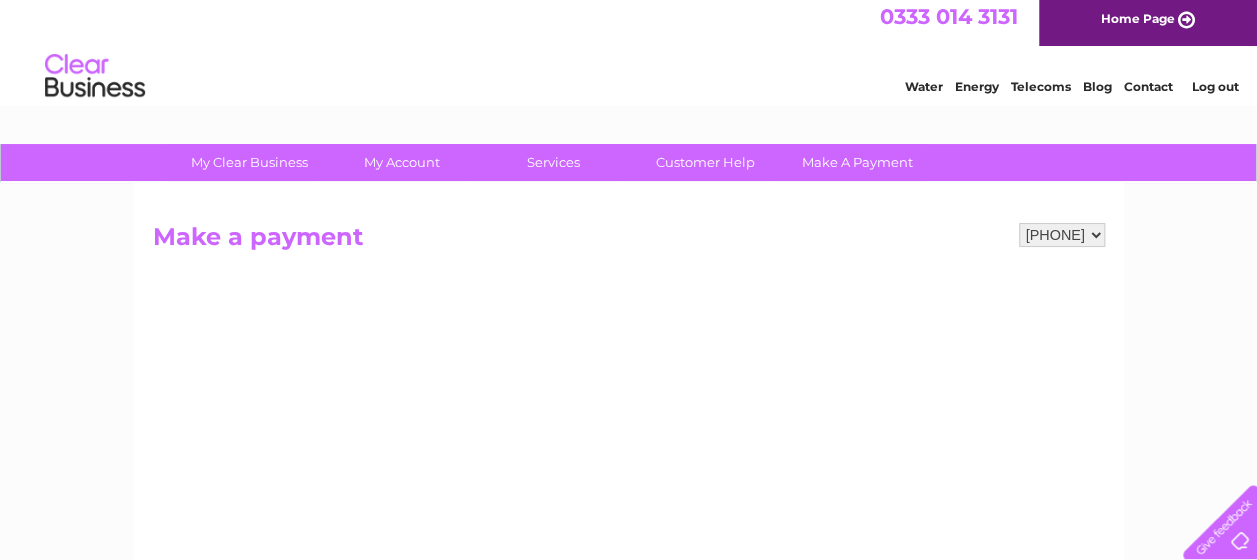 scroll, scrollTop: 0, scrollLeft: 0, axis: both 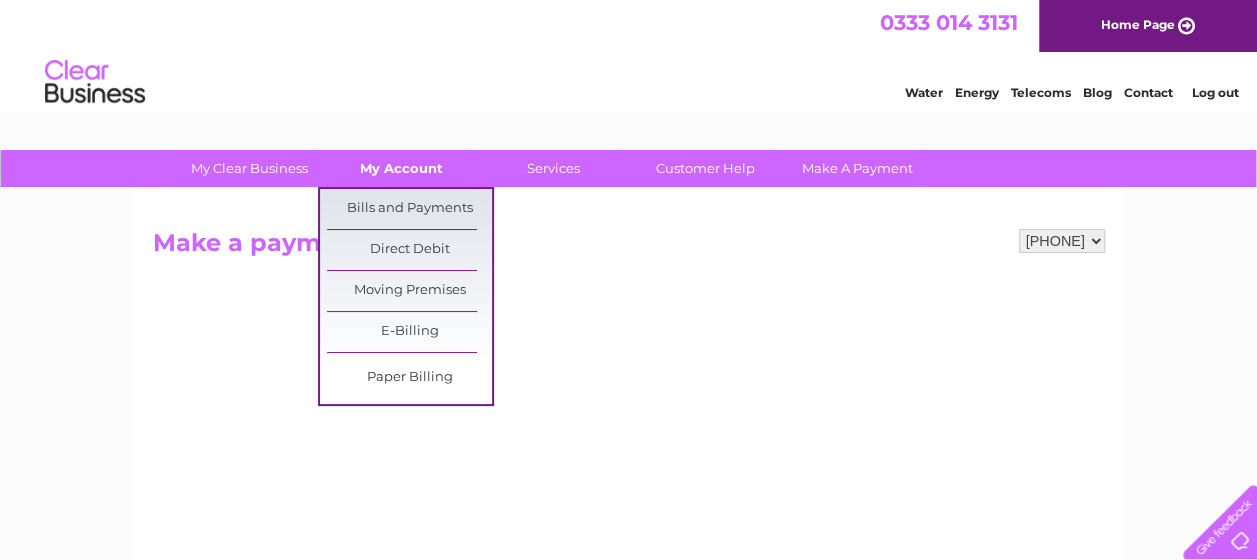 click on "My Account" at bounding box center (401, 168) 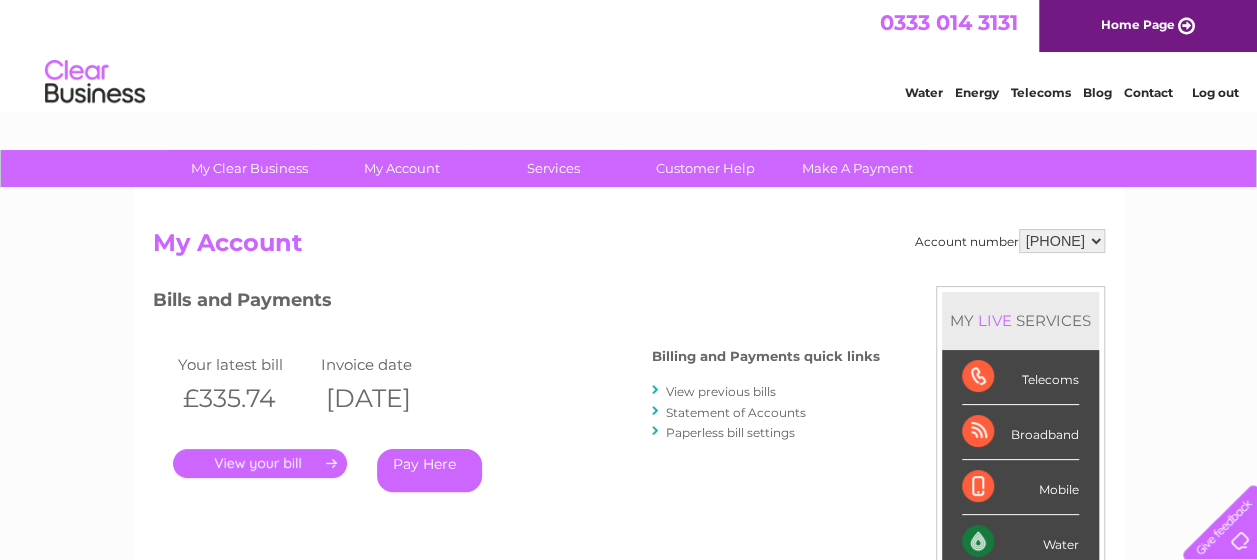 scroll, scrollTop: 0, scrollLeft: 0, axis: both 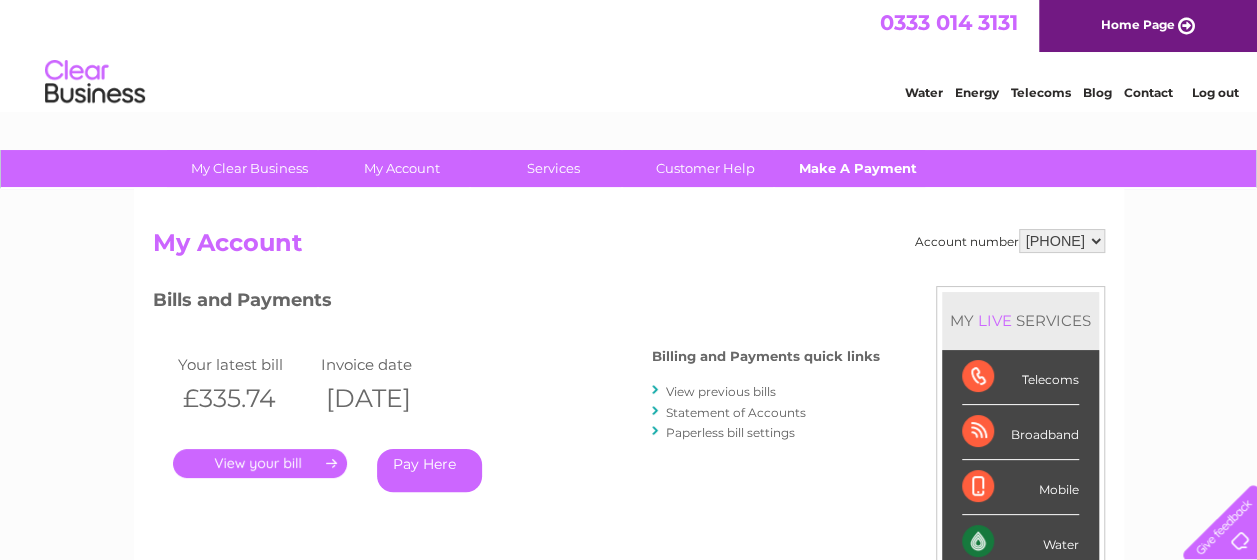 click on "Make A Payment" at bounding box center (857, 168) 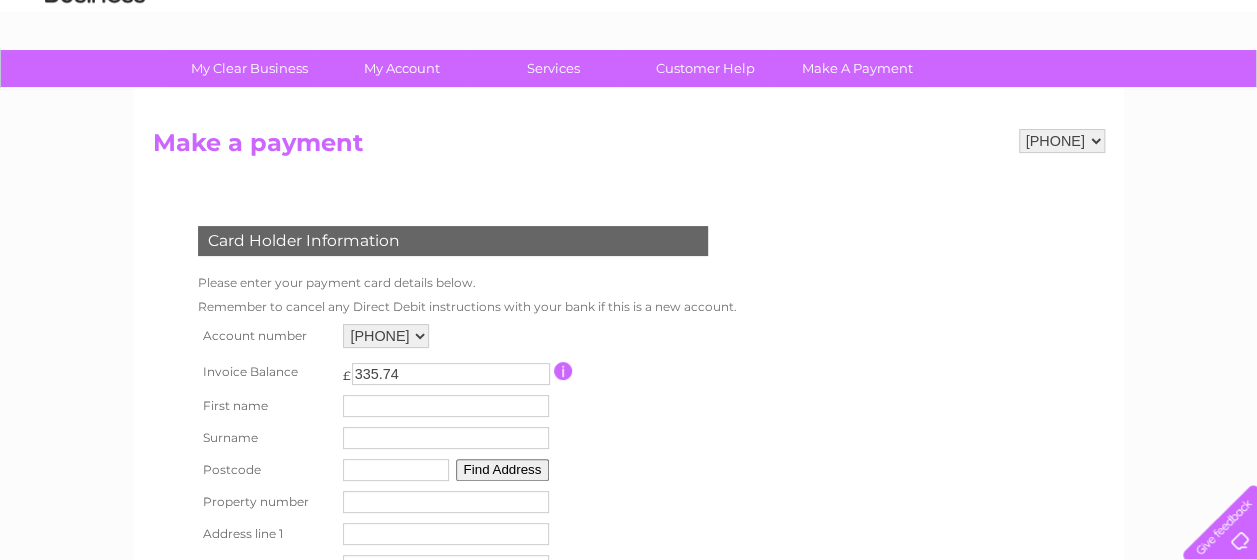 scroll, scrollTop: 0, scrollLeft: 0, axis: both 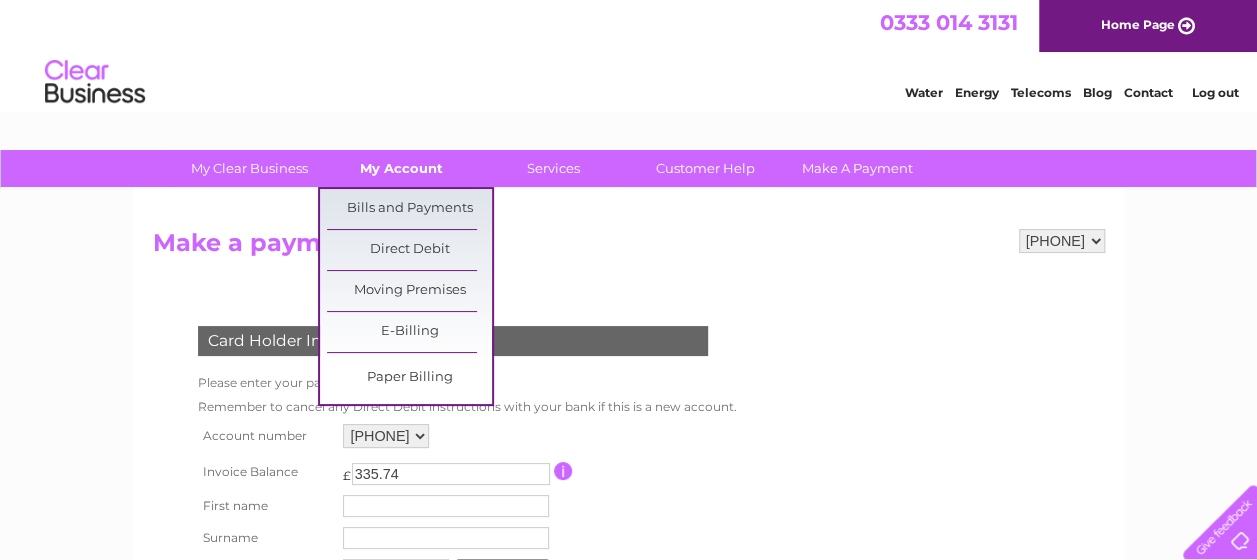 click on "My Account" at bounding box center [401, 168] 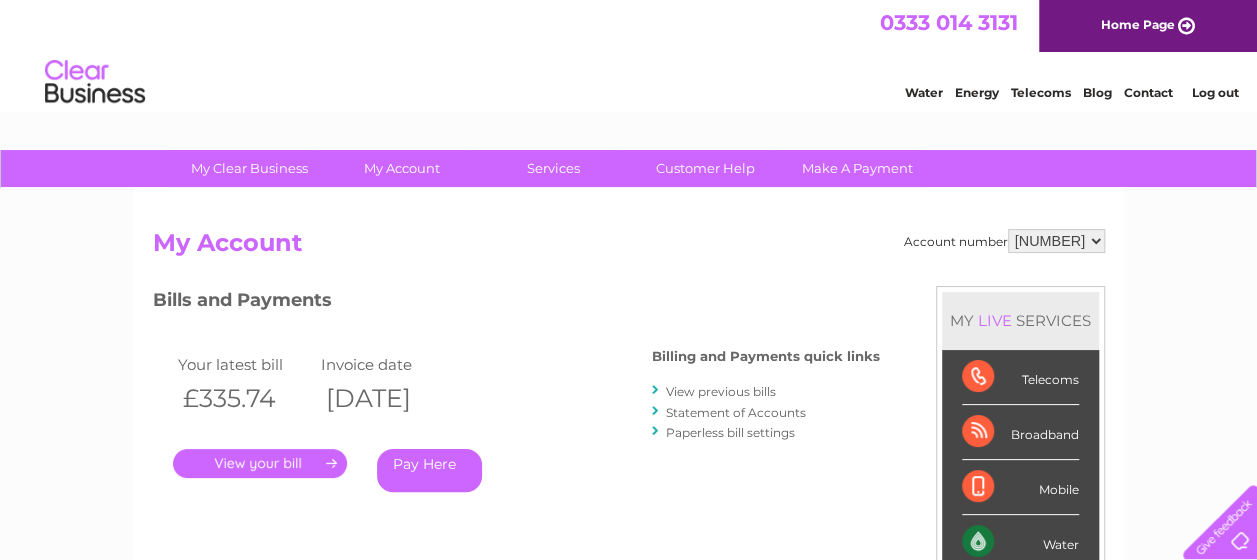 scroll, scrollTop: 0, scrollLeft: 0, axis: both 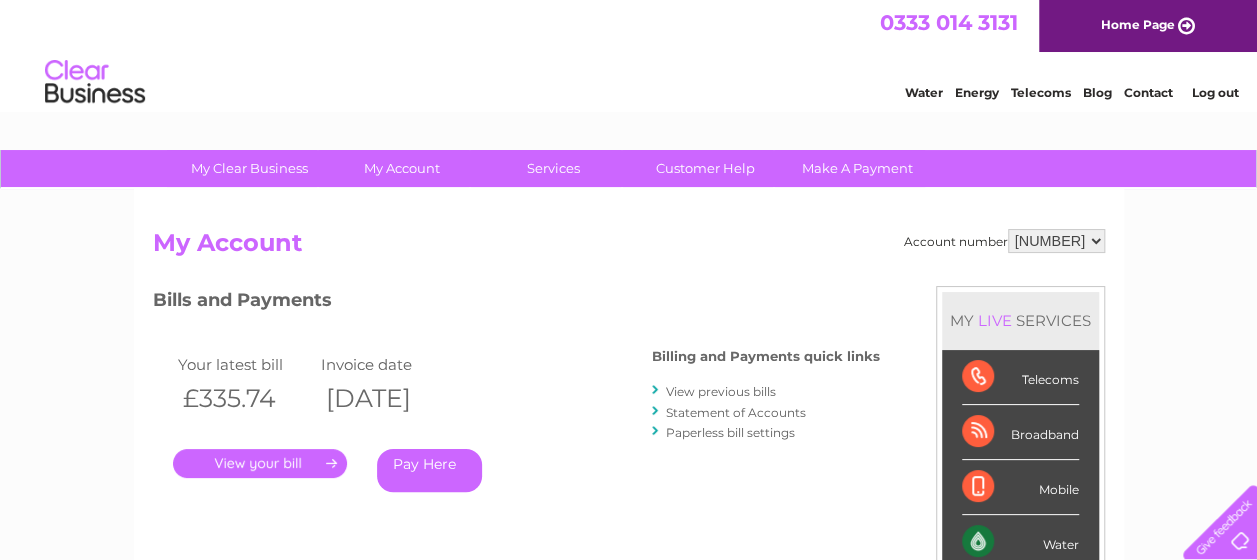 click on "Pay Here" at bounding box center [429, 470] 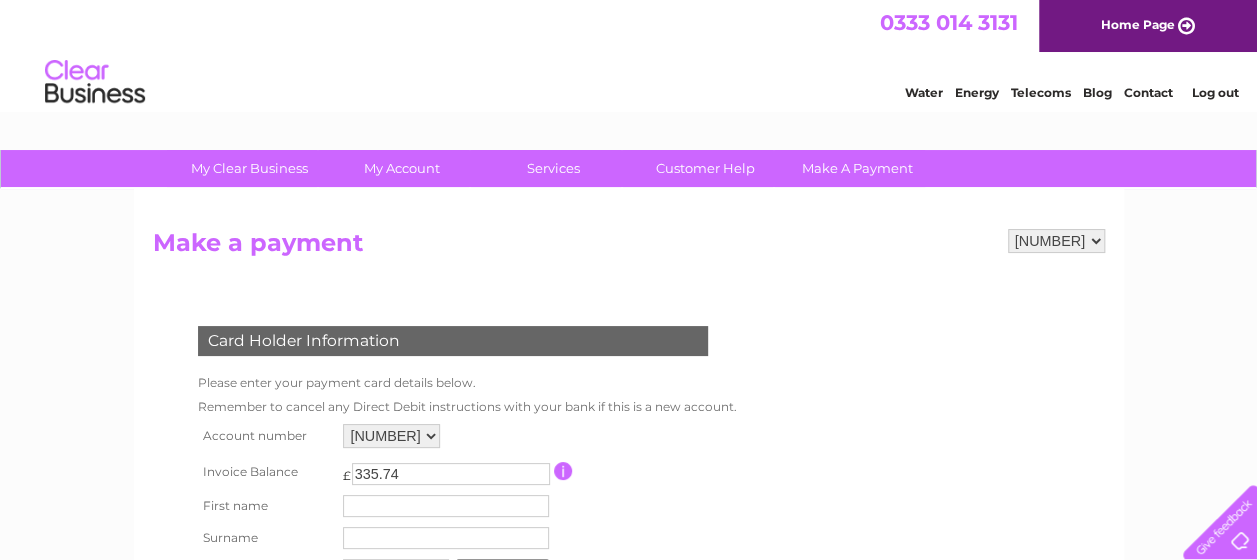 scroll, scrollTop: 100, scrollLeft: 0, axis: vertical 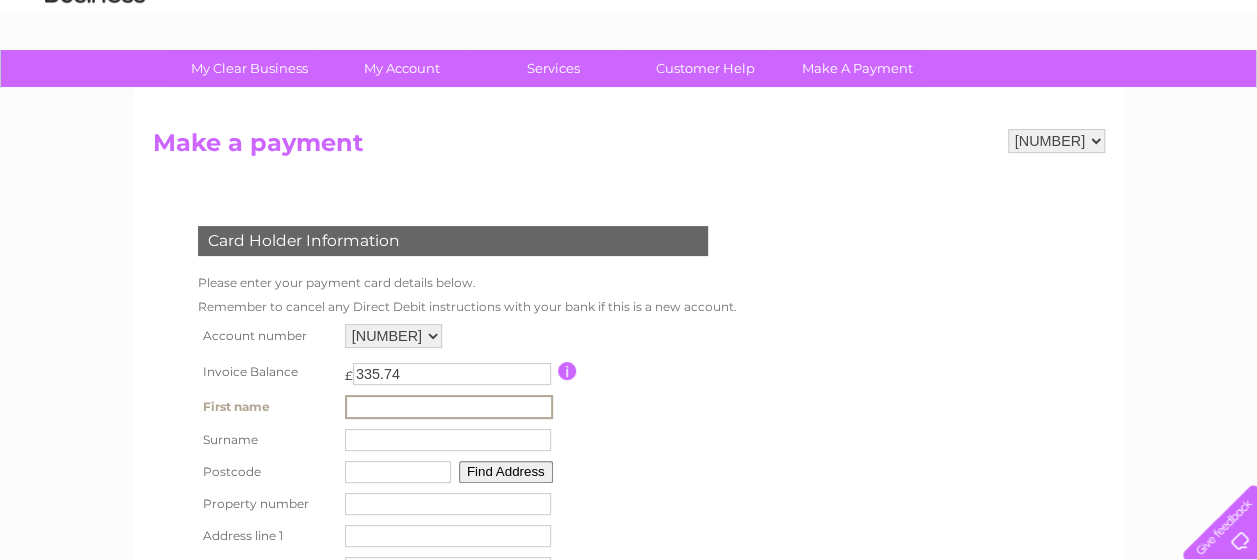 click at bounding box center (449, 407) 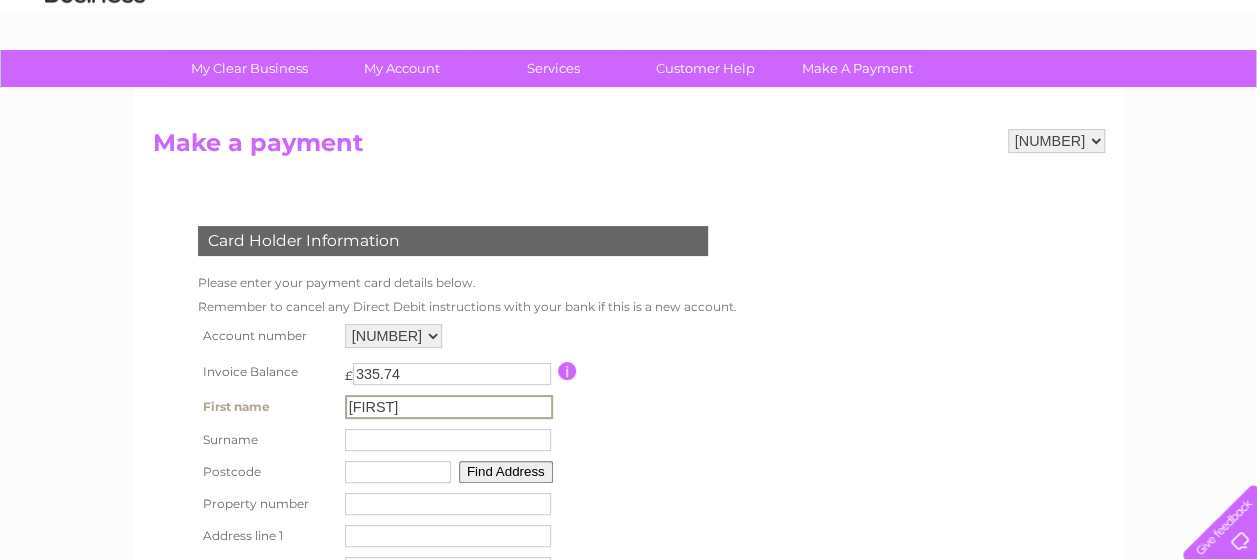 type on "[FIRST]" 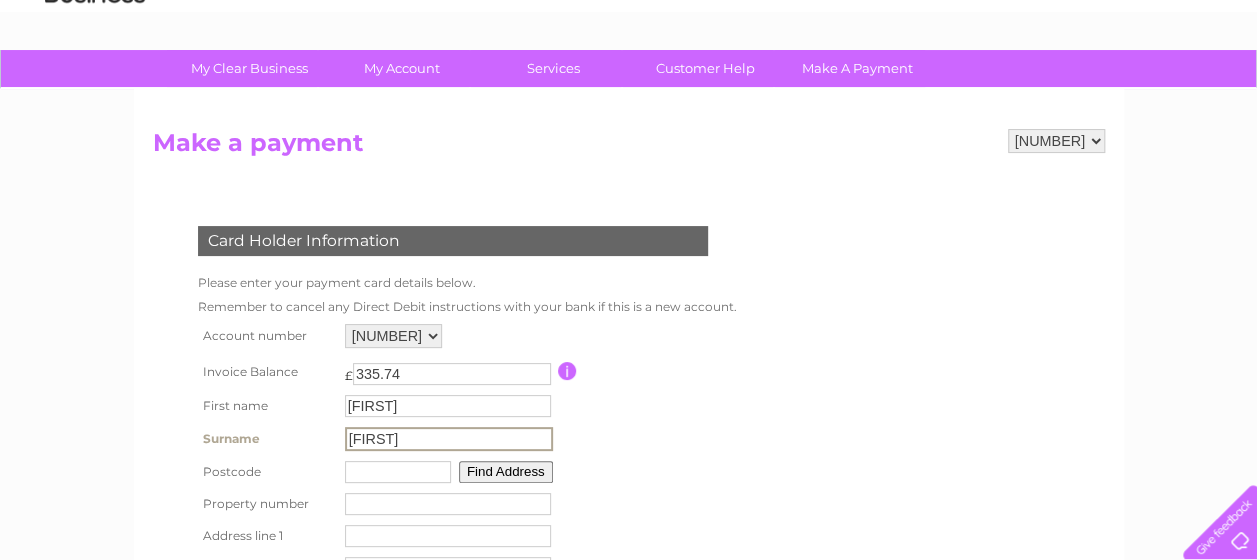 type on "[FIRST]" 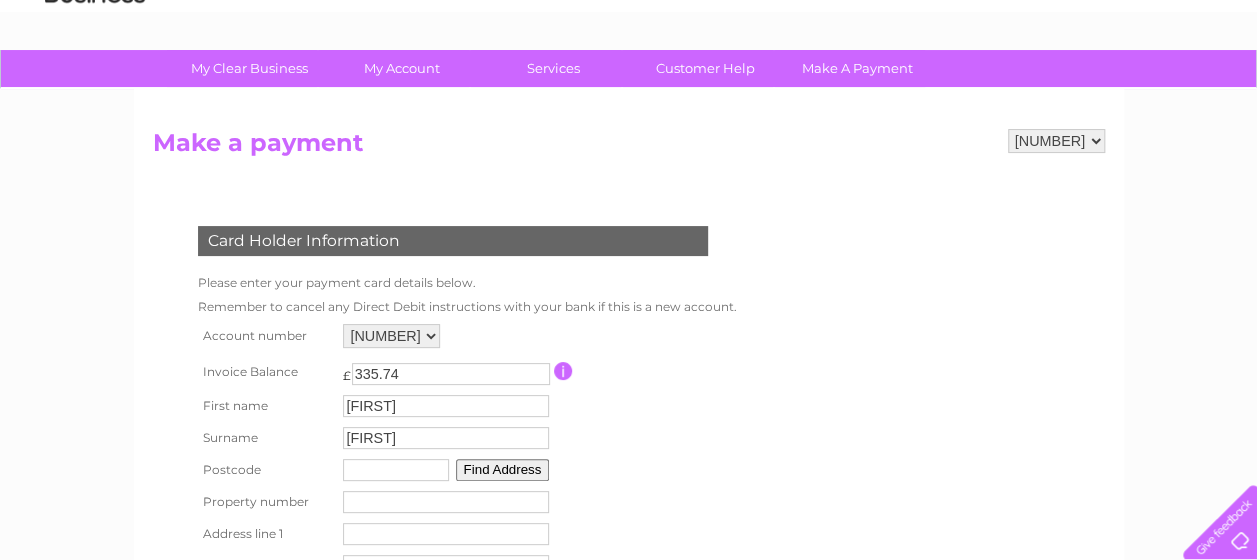 click at bounding box center (396, 470) 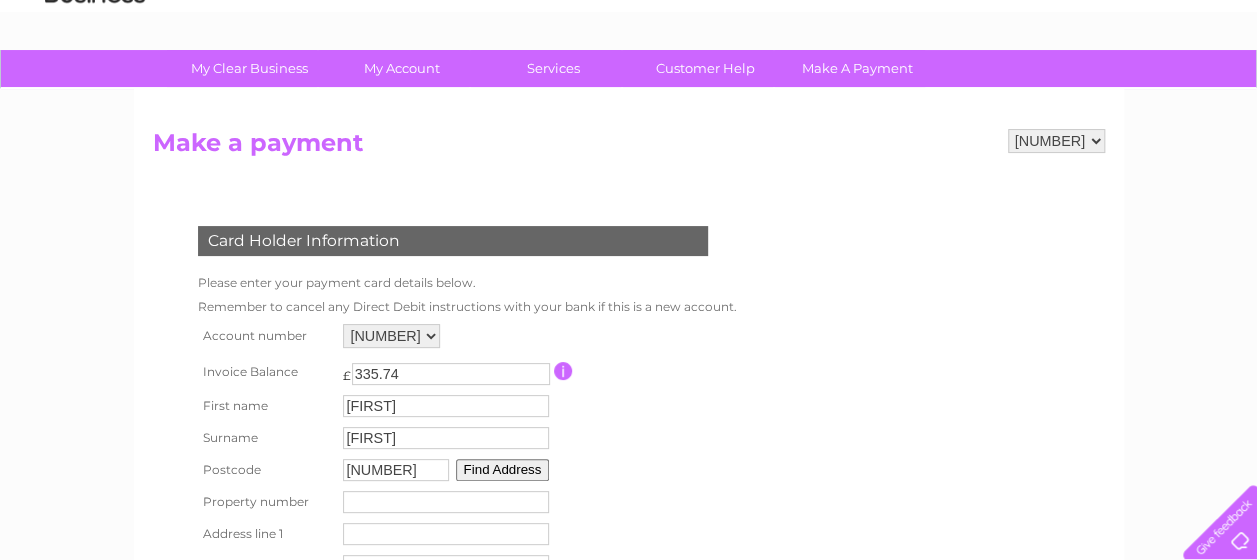 click on "Find Address" at bounding box center [503, 470] 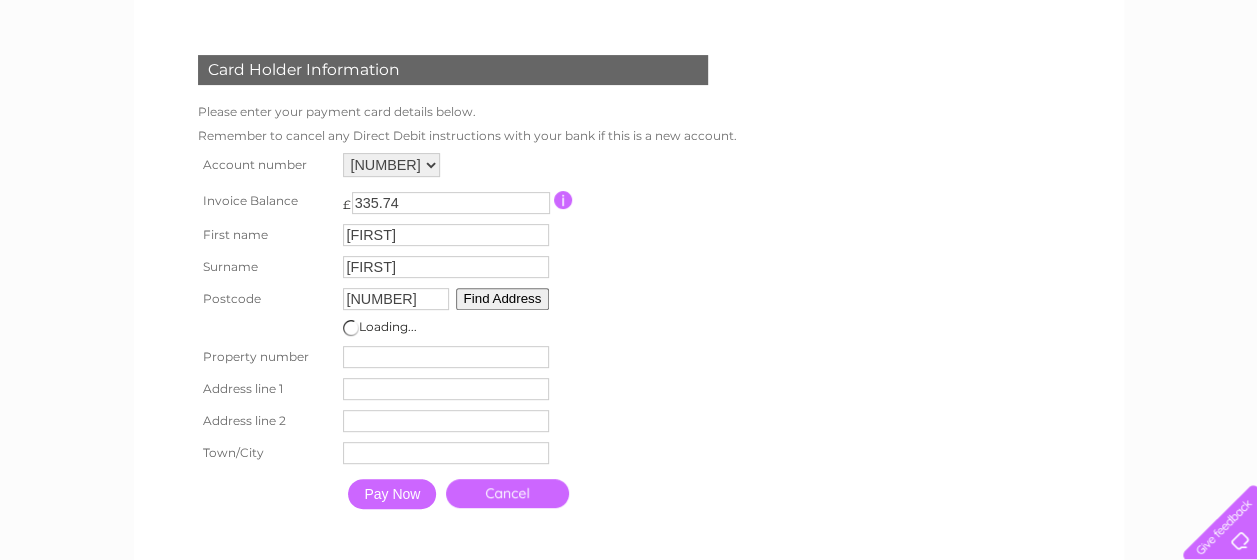 scroll, scrollTop: 300, scrollLeft: 0, axis: vertical 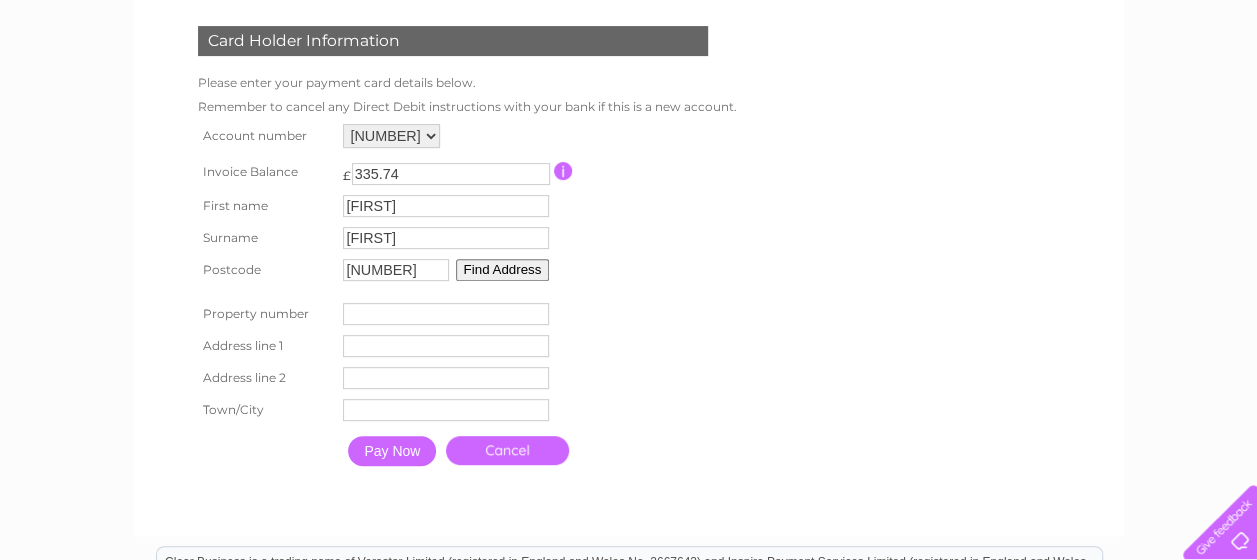 click on "bb47th" at bounding box center (396, 270) 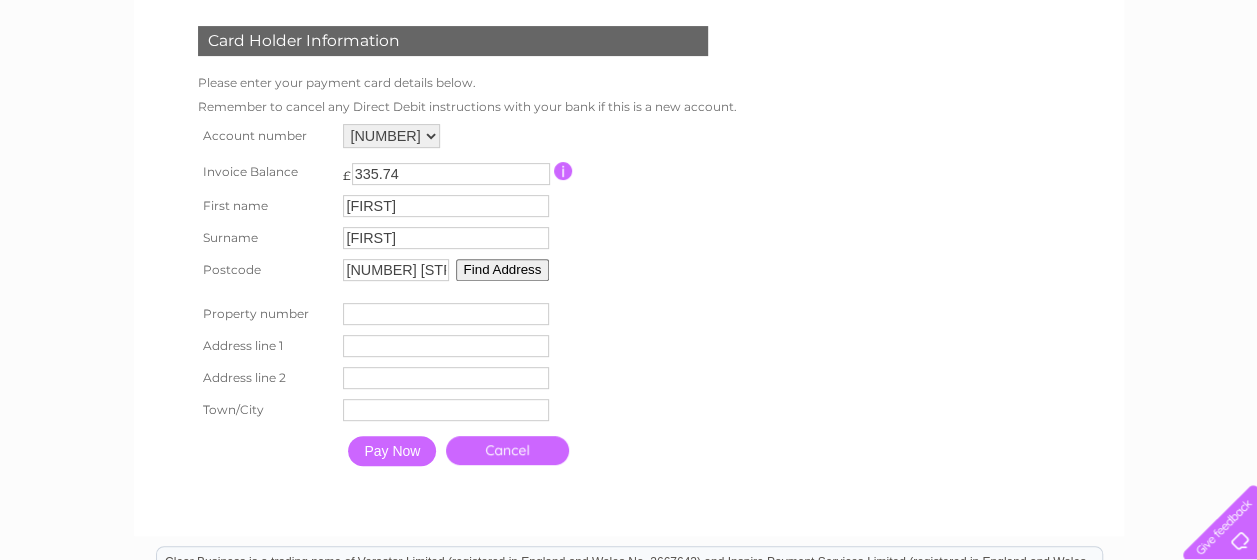 type on "bb4 7th" 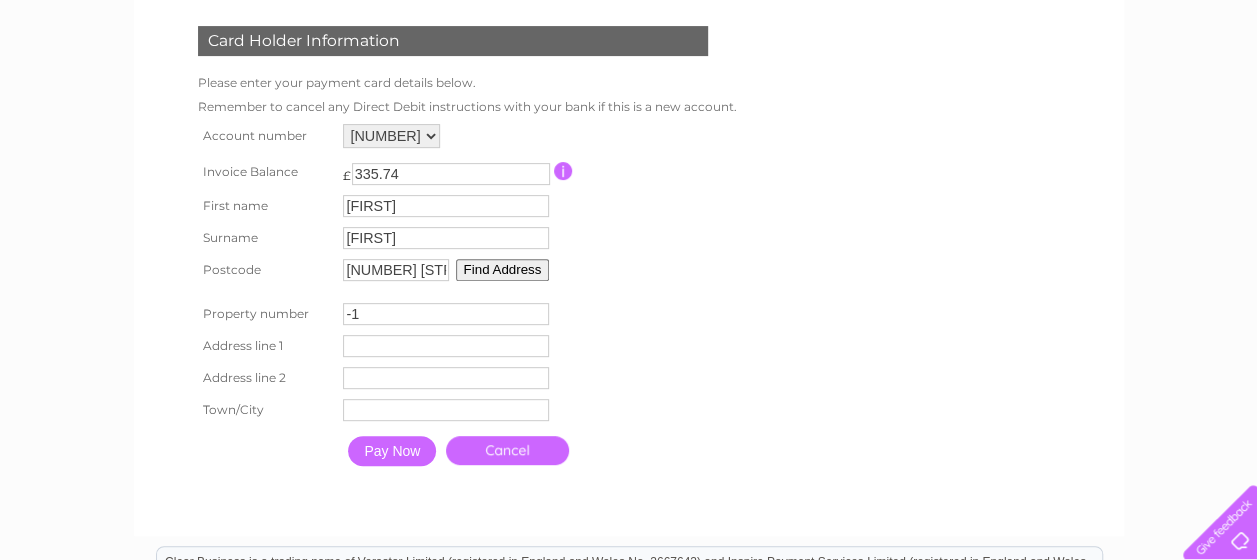 type on "-1" 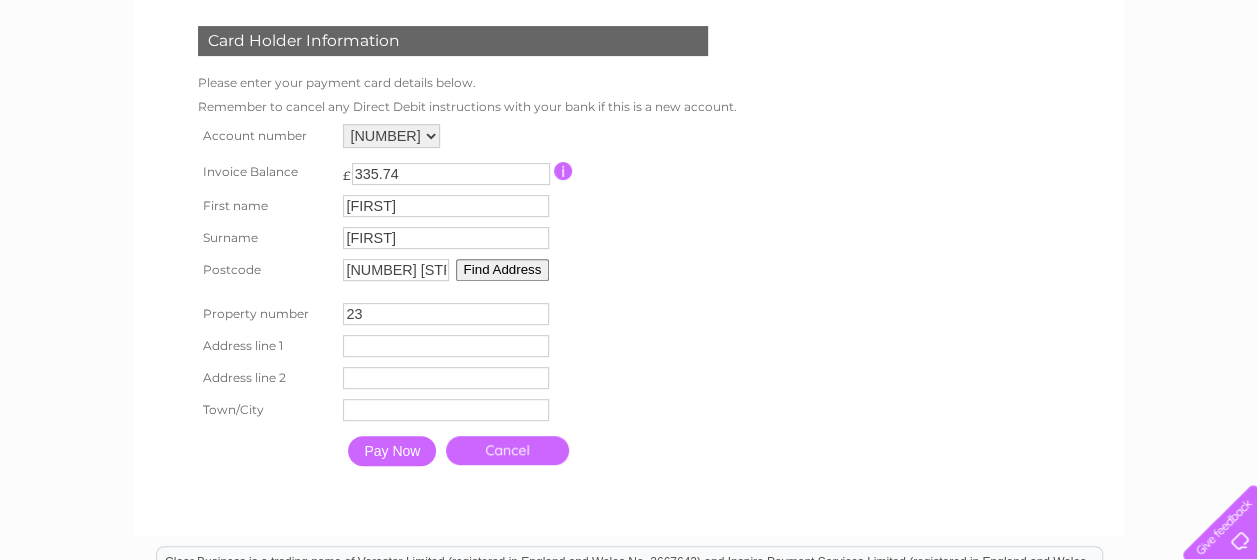 type on "23" 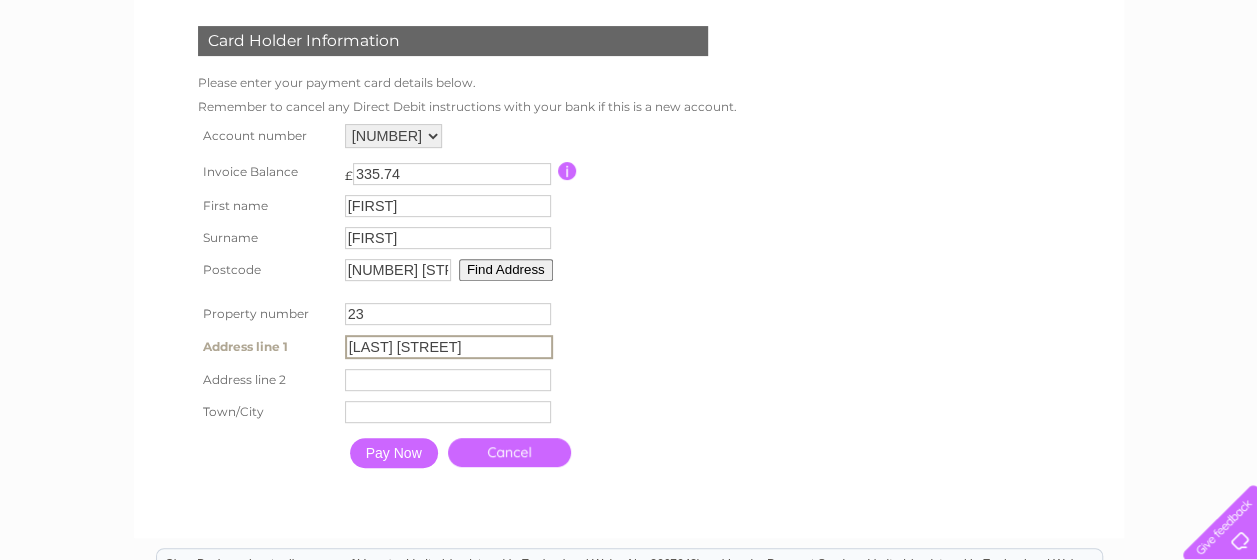 type on "Dobbin close" 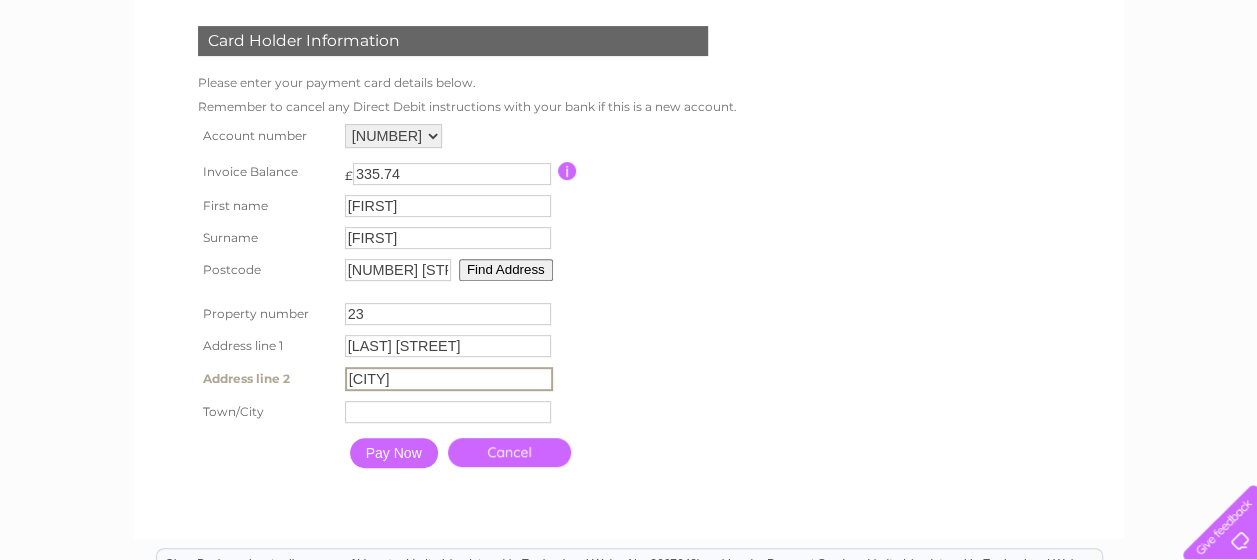 type on "Rawtenstall" 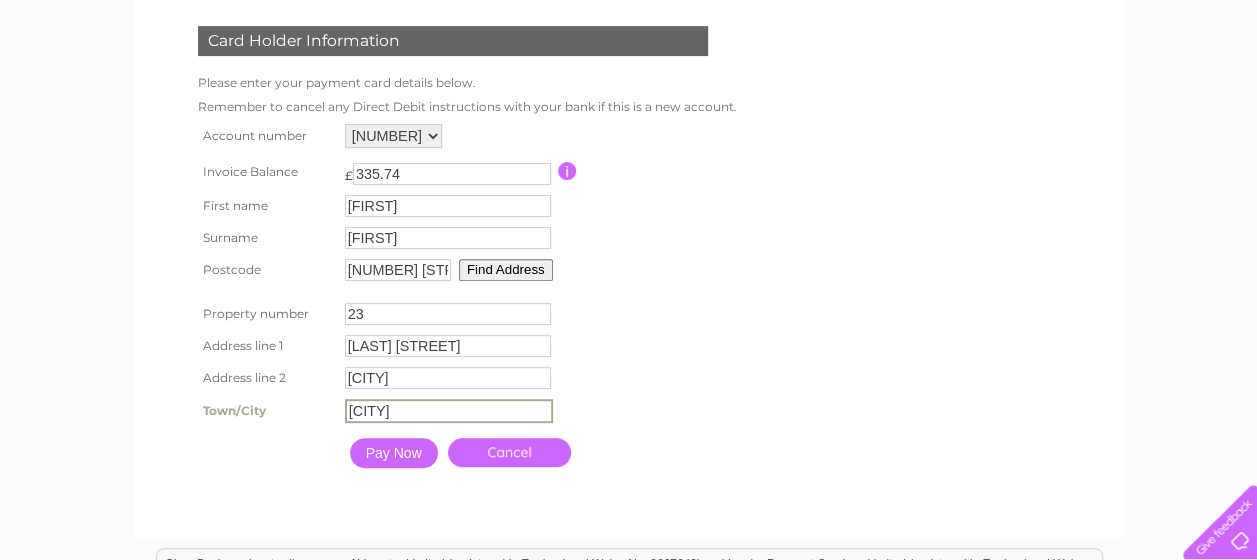 type on "Rossendale" 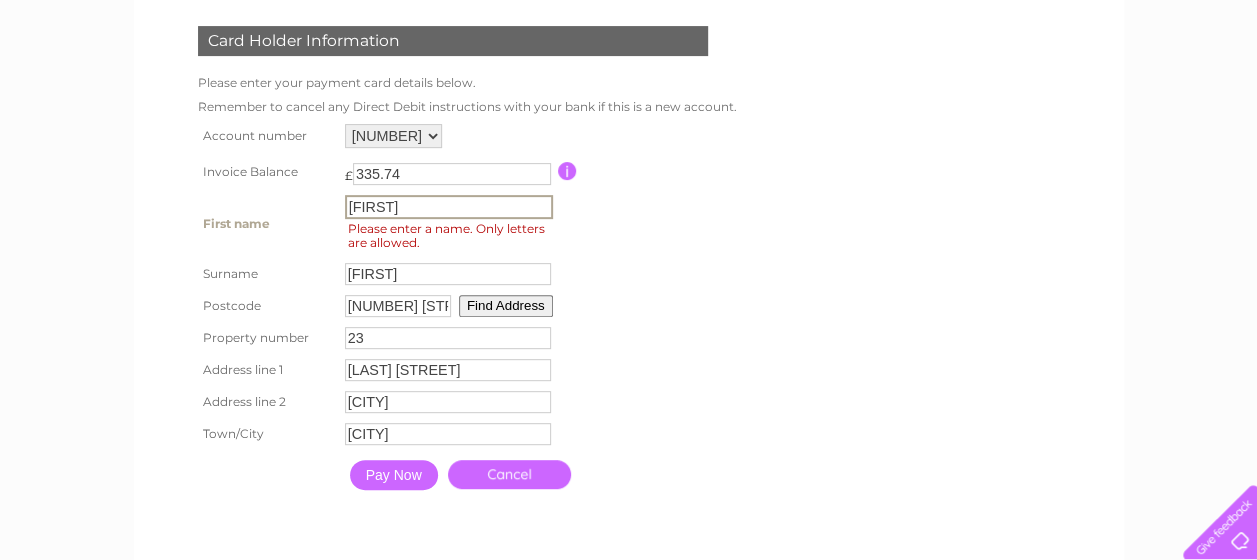 drag, startPoint x: 430, startPoint y: 205, endPoint x: 346, endPoint y: 204, distance: 84.00595 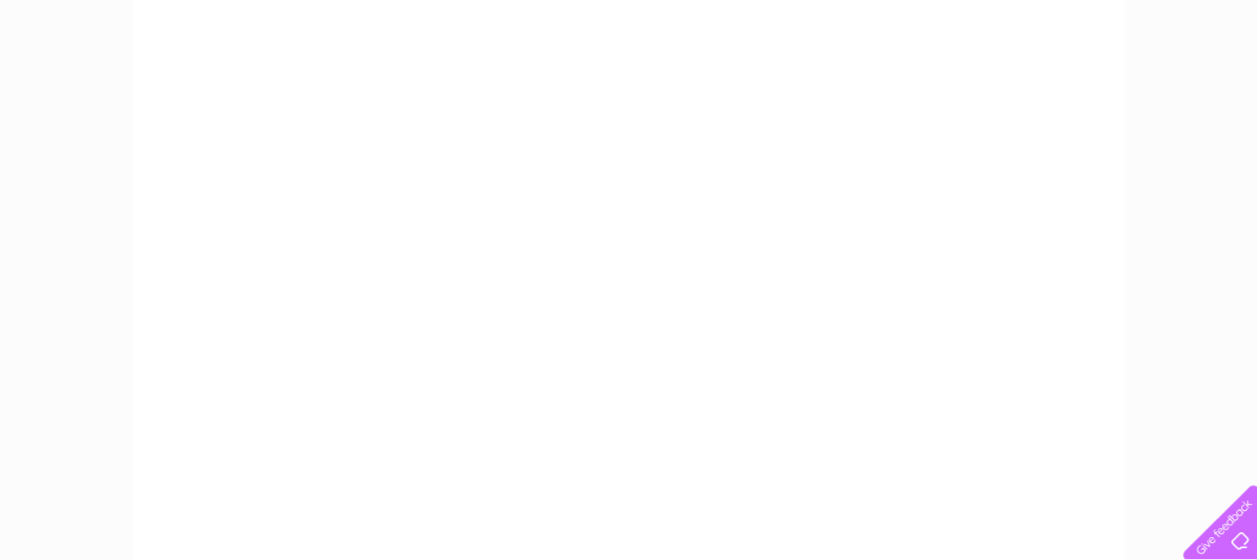 scroll, scrollTop: 306, scrollLeft: 0, axis: vertical 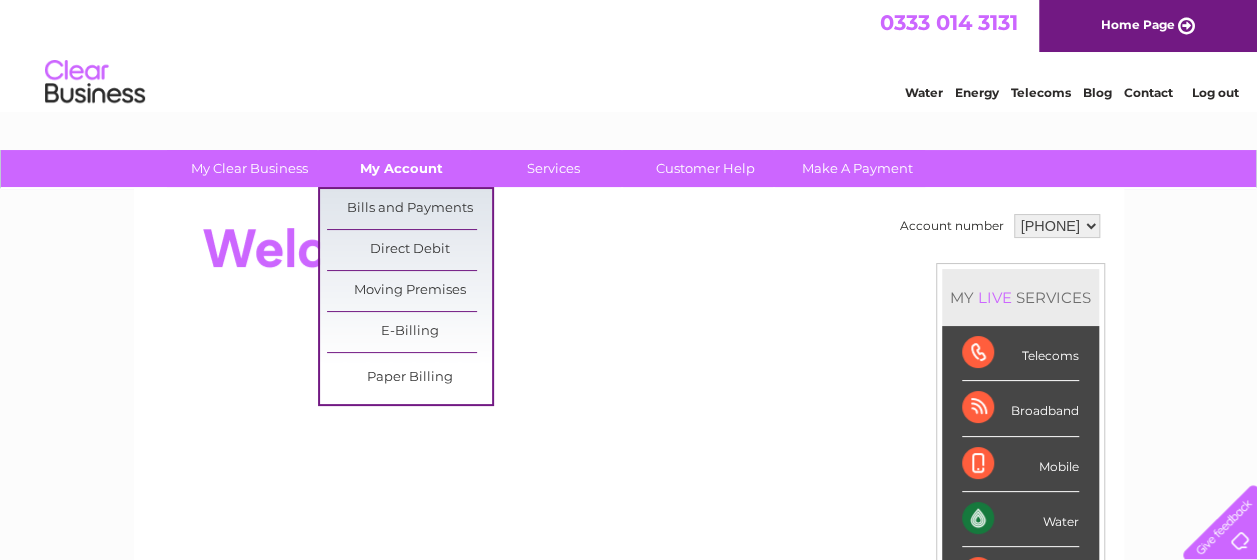 click on "My Account" at bounding box center (401, 168) 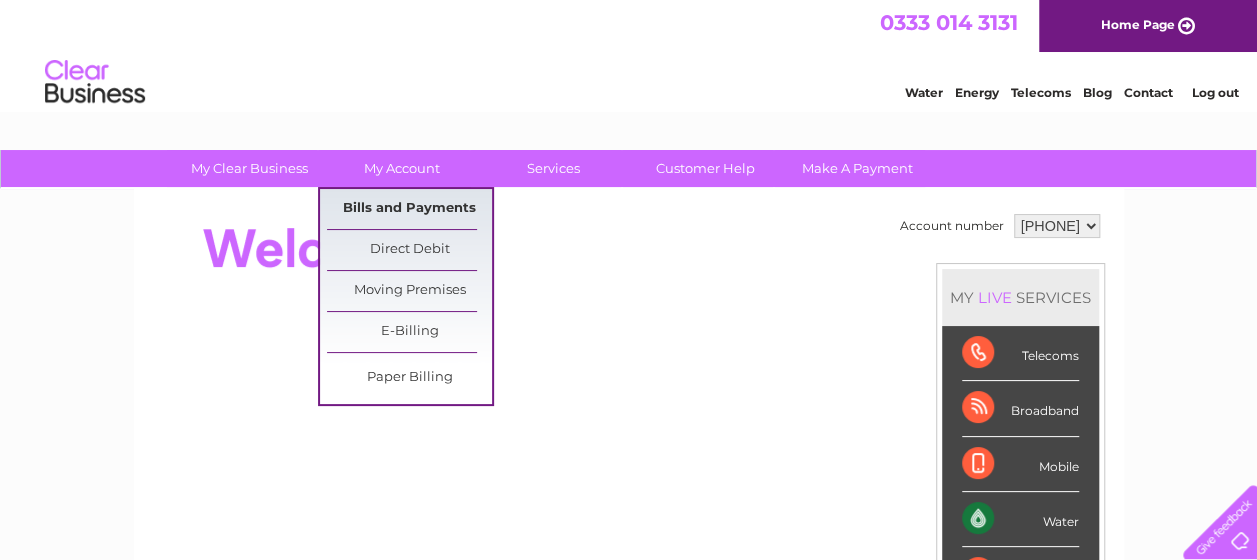 click on "Bills and Payments" at bounding box center [409, 209] 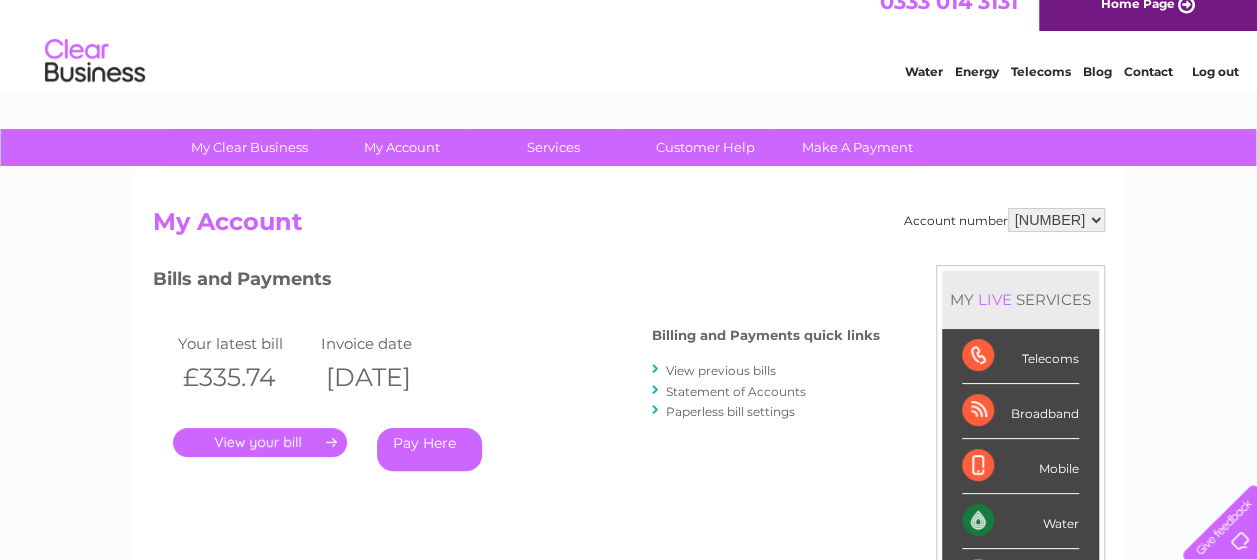 scroll, scrollTop: 0, scrollLeft: 0, axis: both 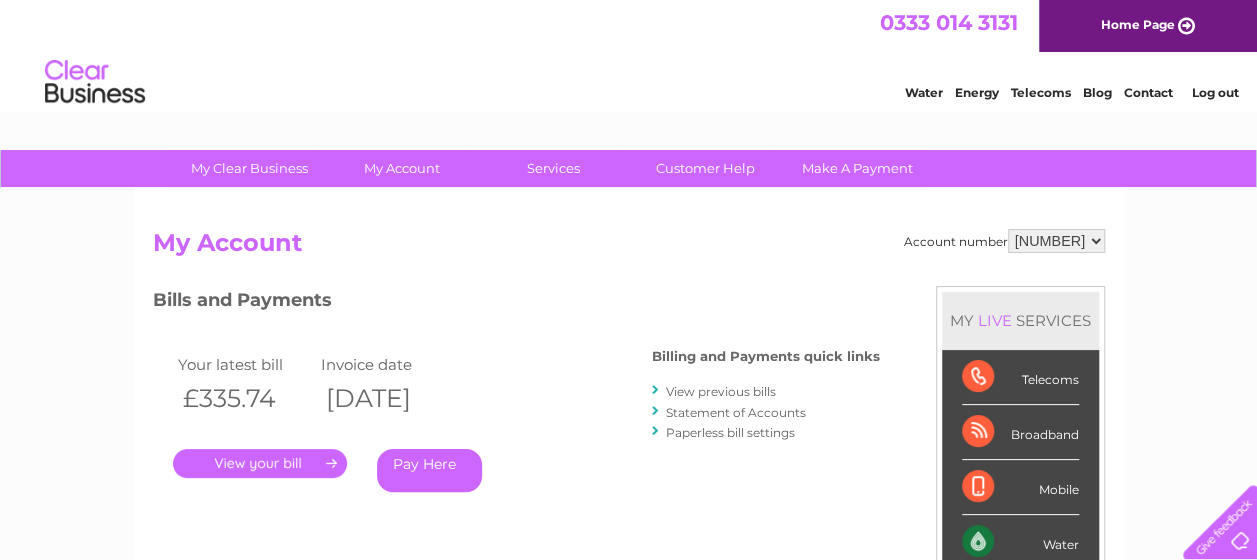 click on "Statement of Accounts" at bounding box center (736, 412) 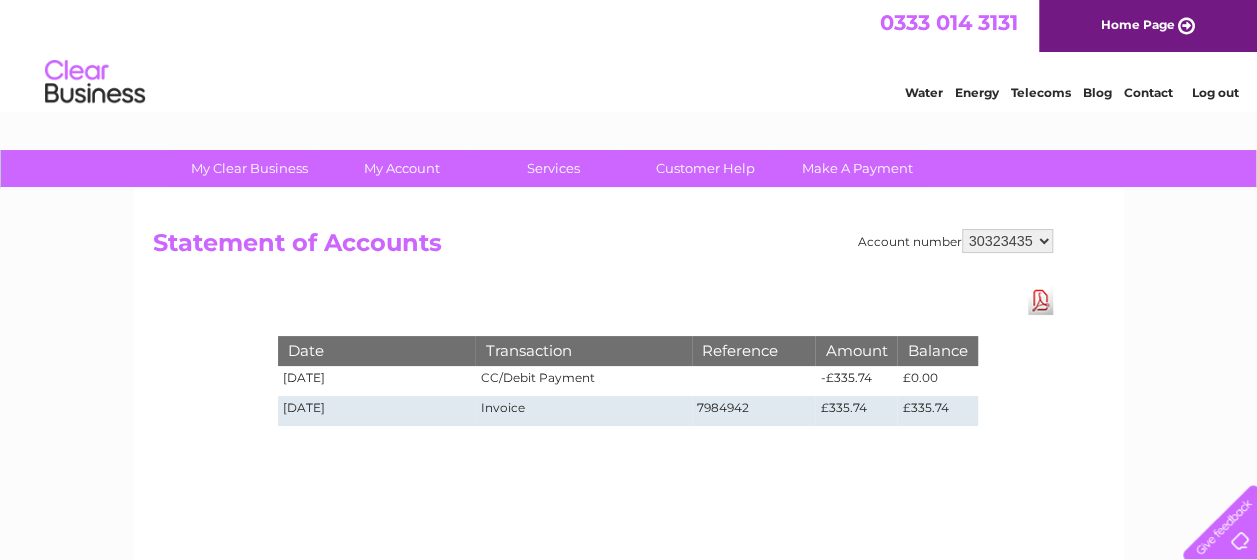 scroll, scrollTop: 0, scrollLeft: 0, axis: both 